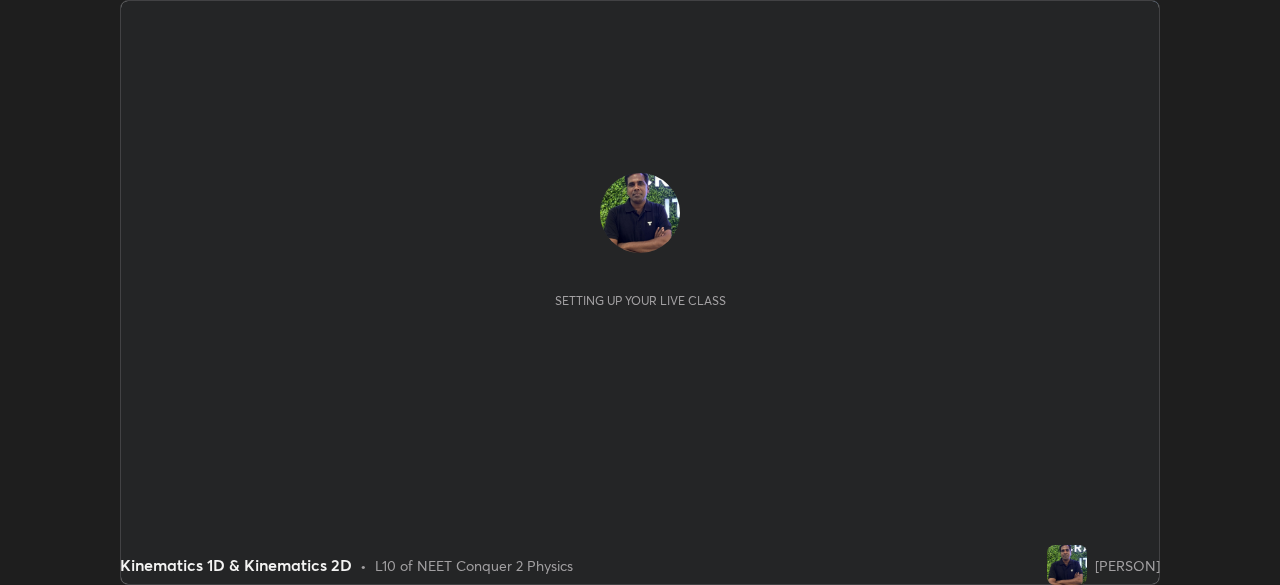 scroll, scrollTop: 0, scrollLeft: 0, axis: both 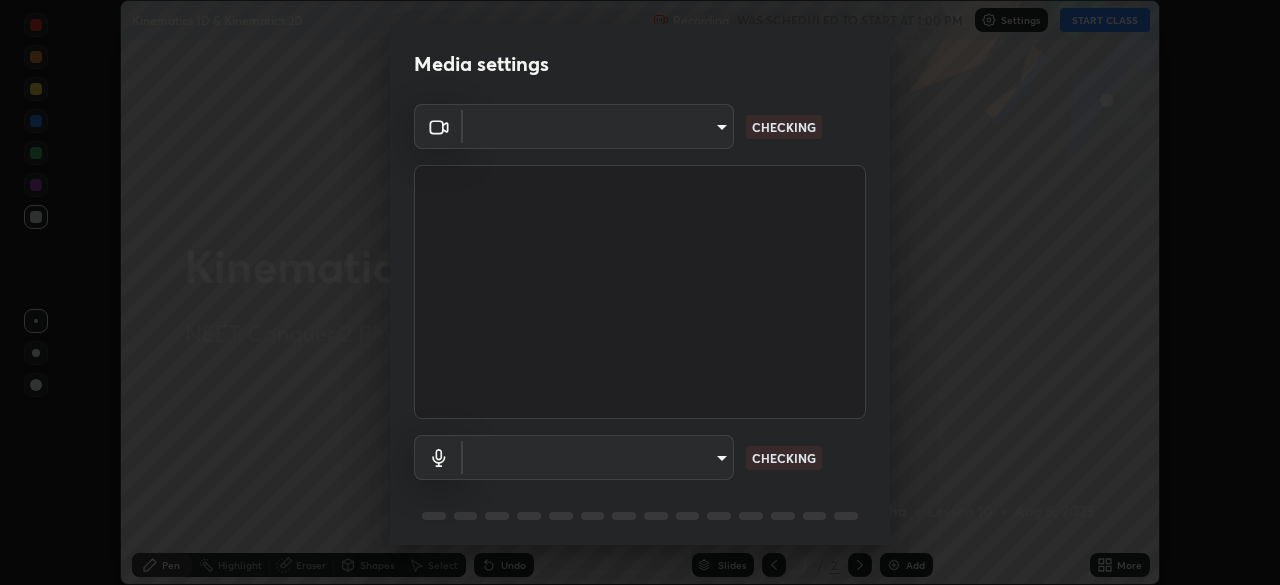 type on "a3d1e63d3991e7523db5491010b6dcb93186c3c444486d9abc4830aae806e346" 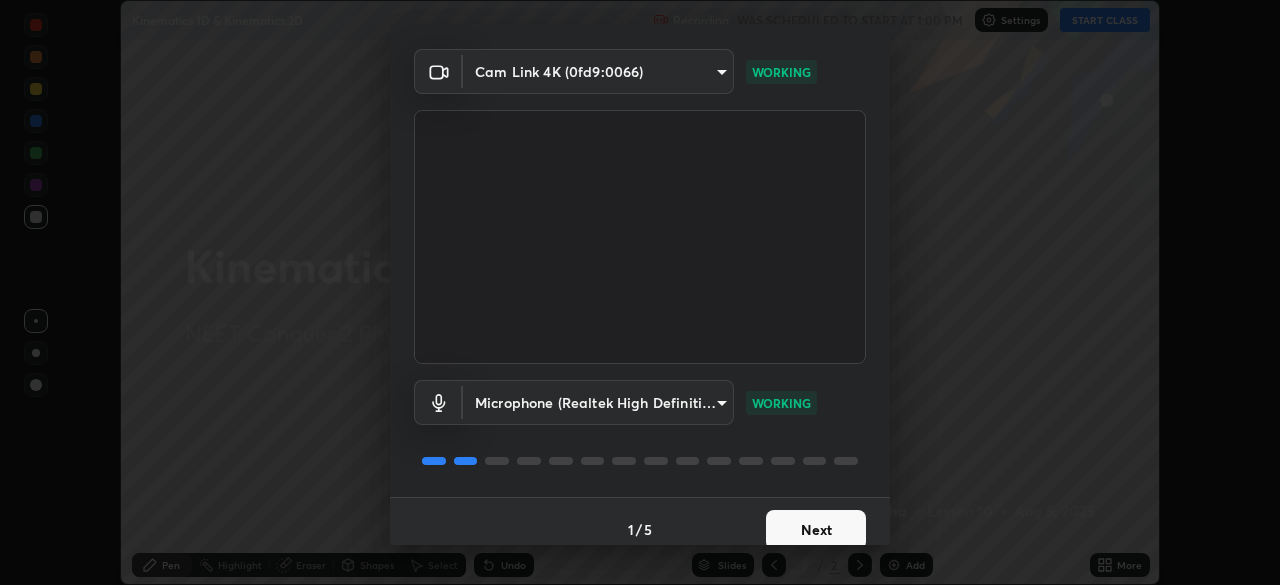 scroll, scrollTop: 71, scrollLeft: 0, axis: vertical 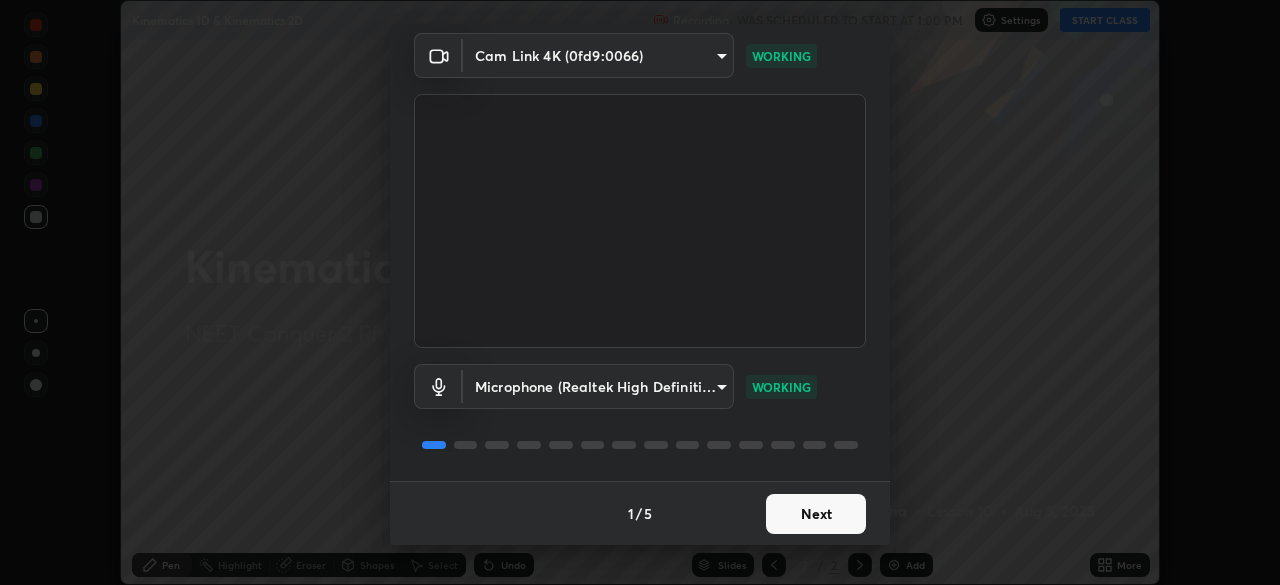 click on "Next" at bounding box center [816, 514] 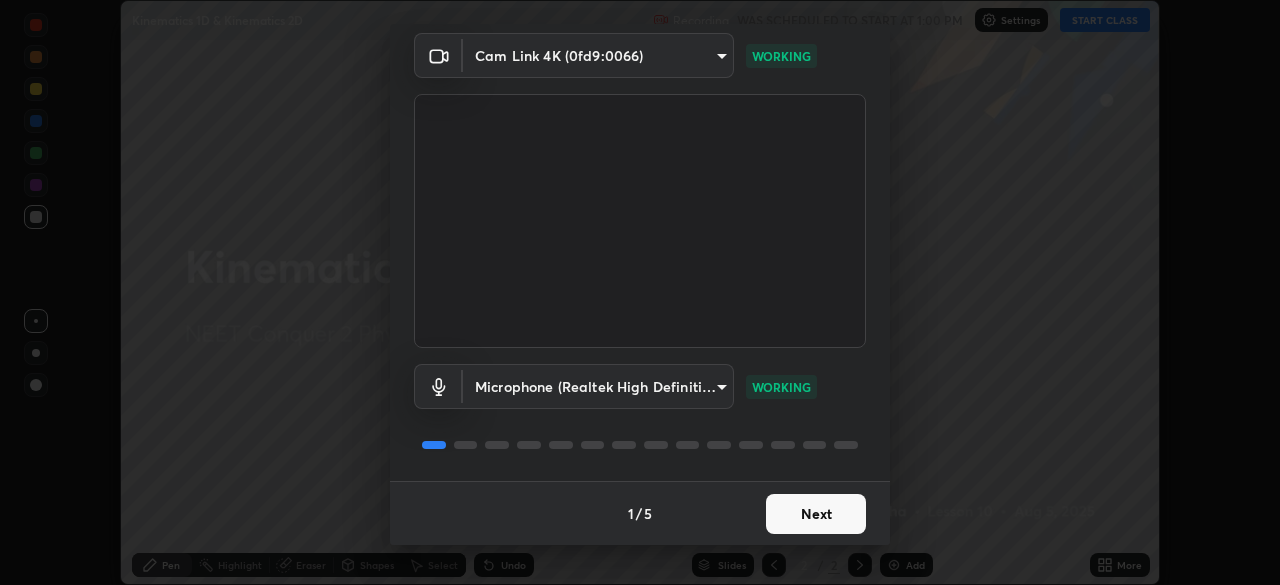 scroll, scrollTop: 0, scrollLeft: 0, axis: both 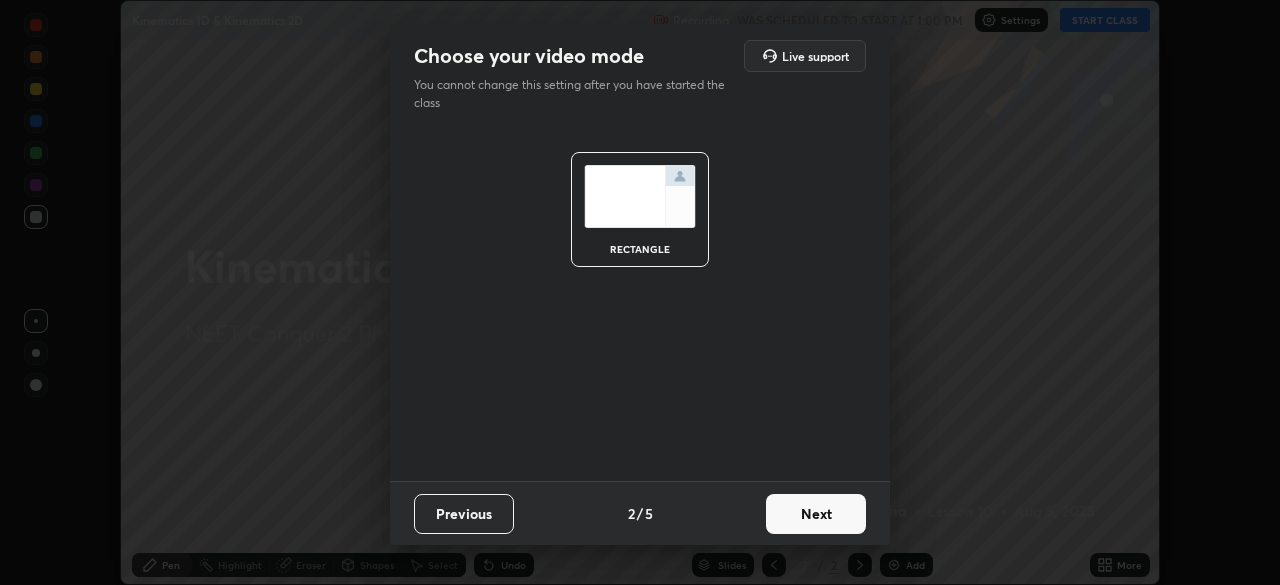 click on "Next" at bounding box center (816, 514) 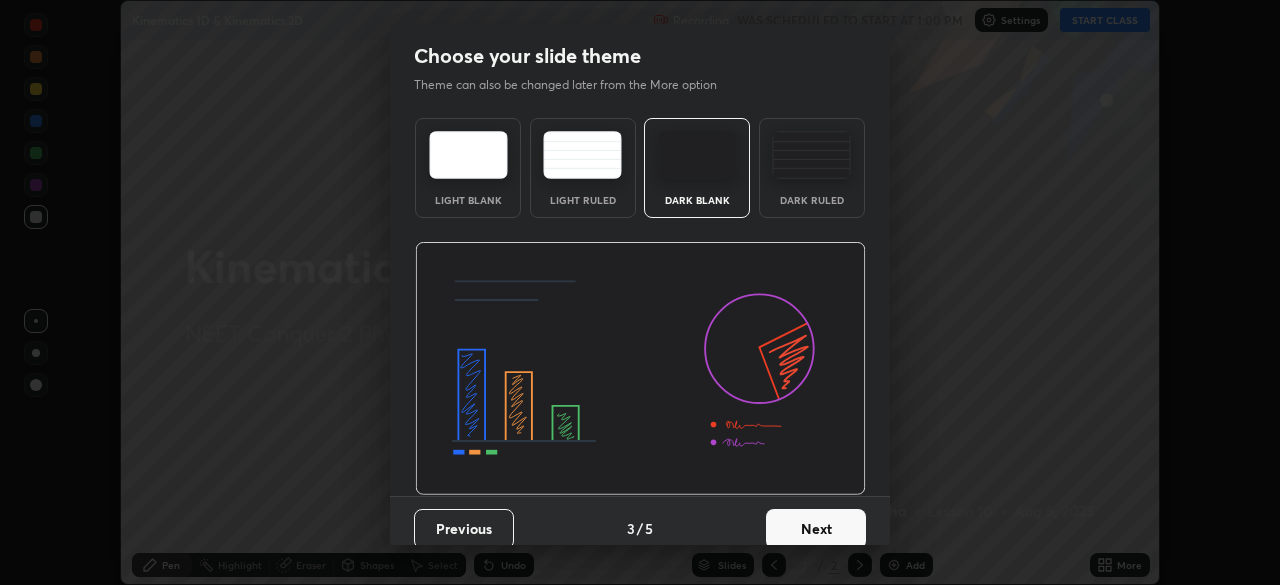 click on "Next" at bounding box center [816, 529] 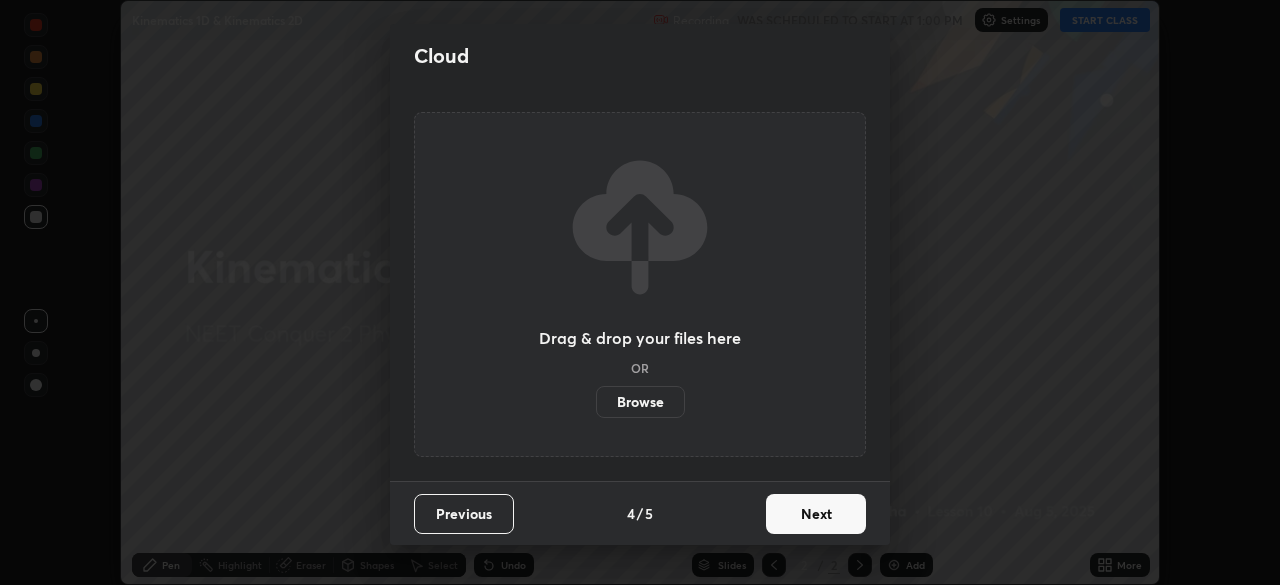click on "Next" at bounding box center (816, 514) 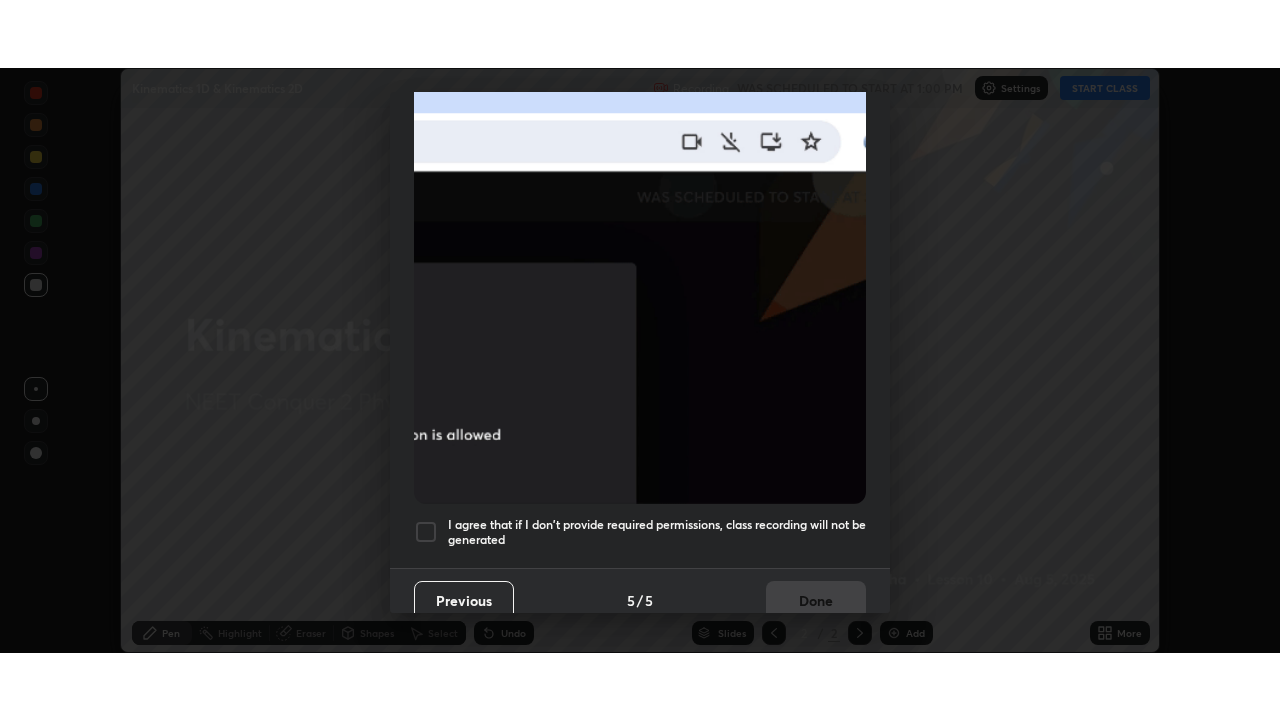scroll, scrollTop: 479, scrollLeft: 0, axis: vertical 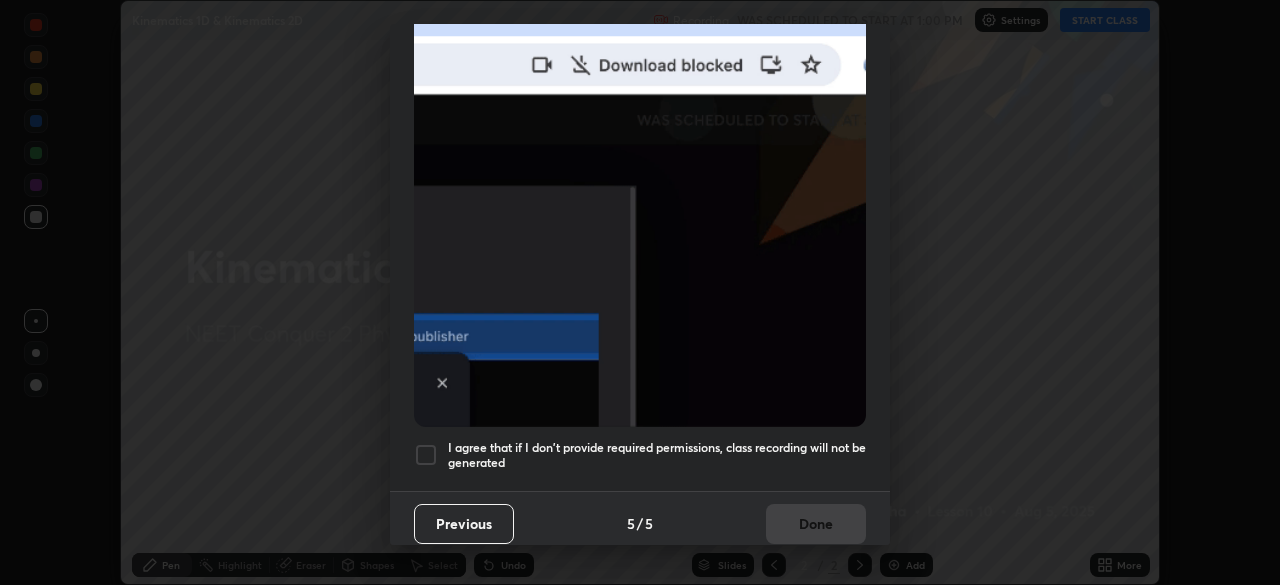 click at bounding box center [426, 455] 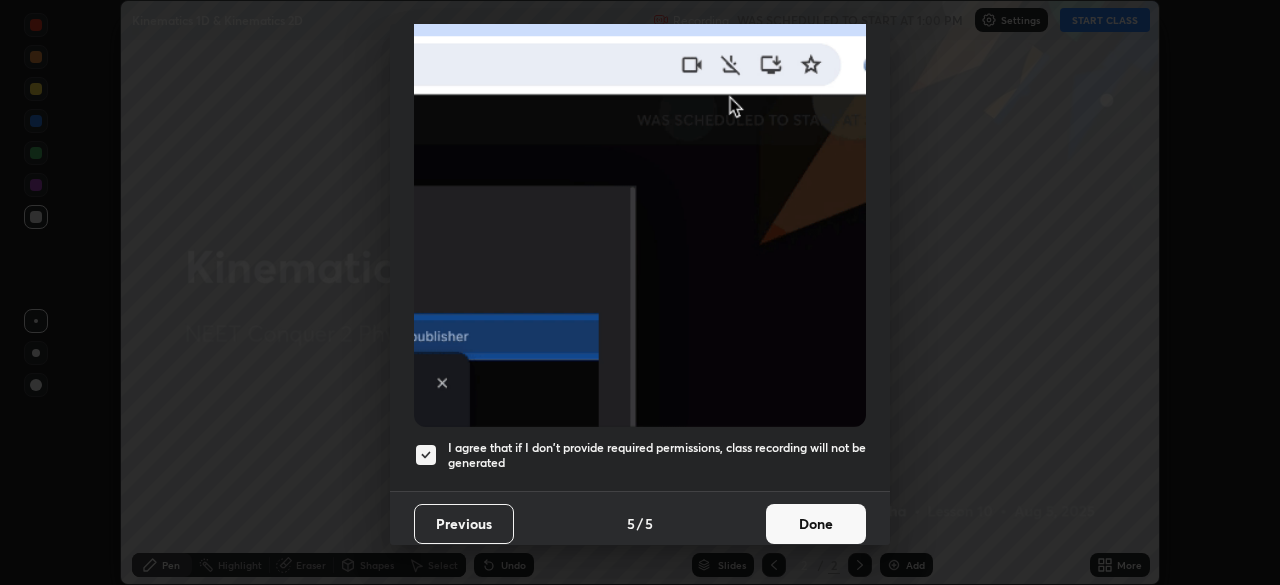 click on "Done" at bounding box center (816, 524) 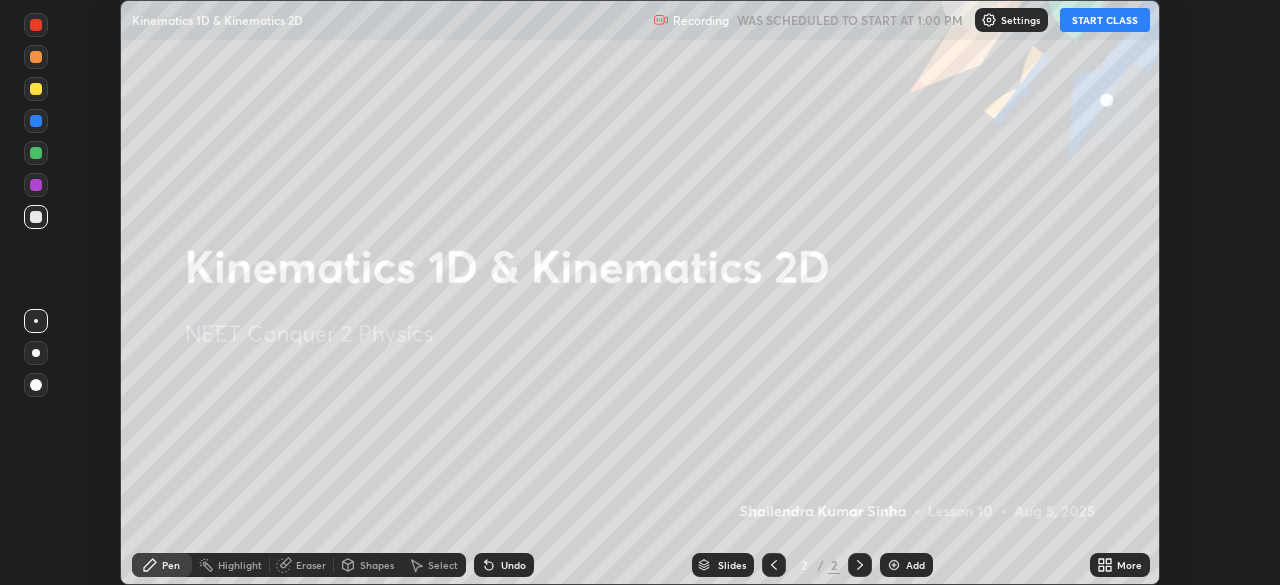 click 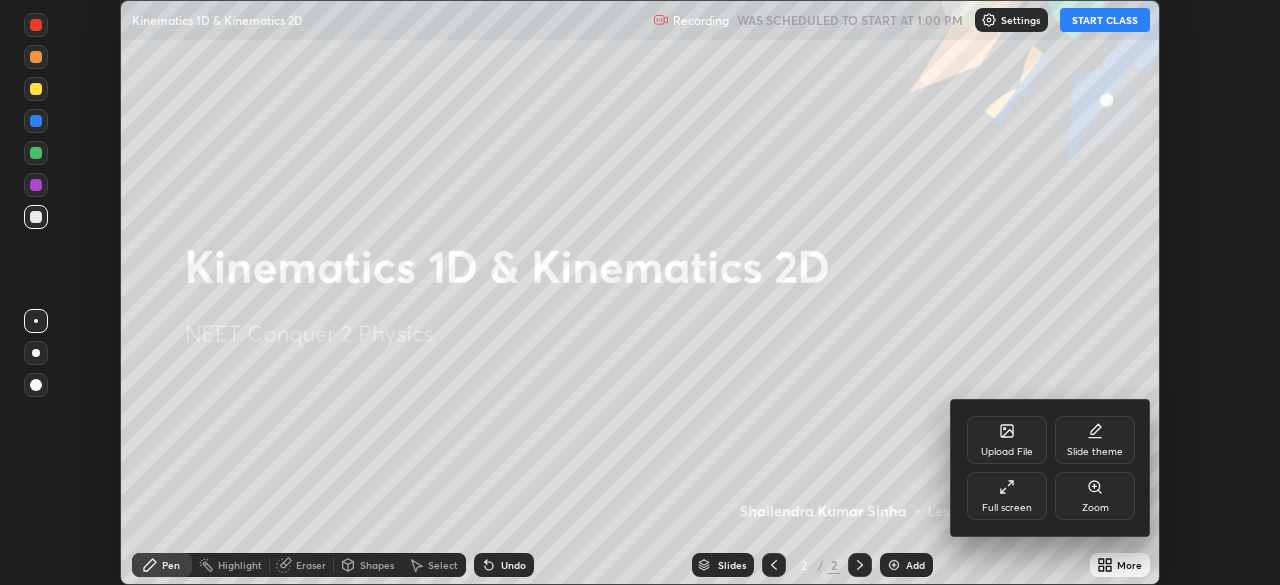 click on "Full screen" at bounding box center [1007, 508] 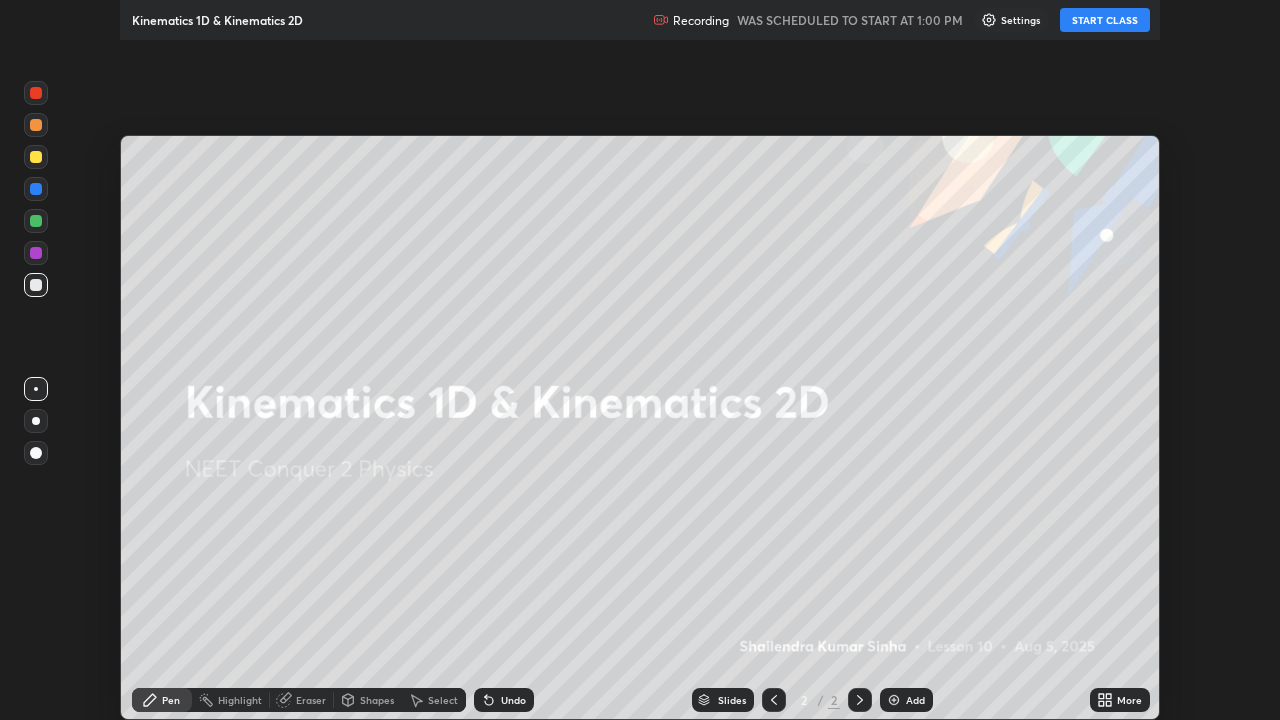 scroll, scrollTop: 99280, scrollLeft: 98720, axis: both 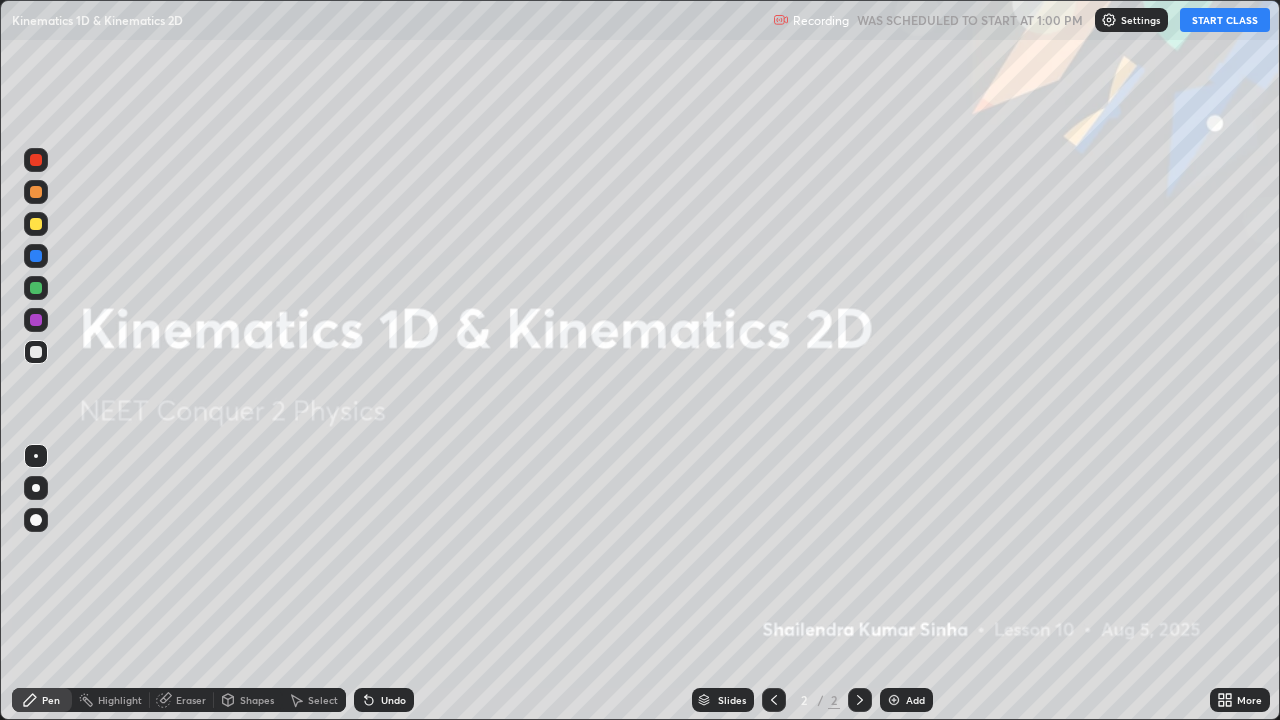 click on "START CLASS" at bounding box center (1225, 20) 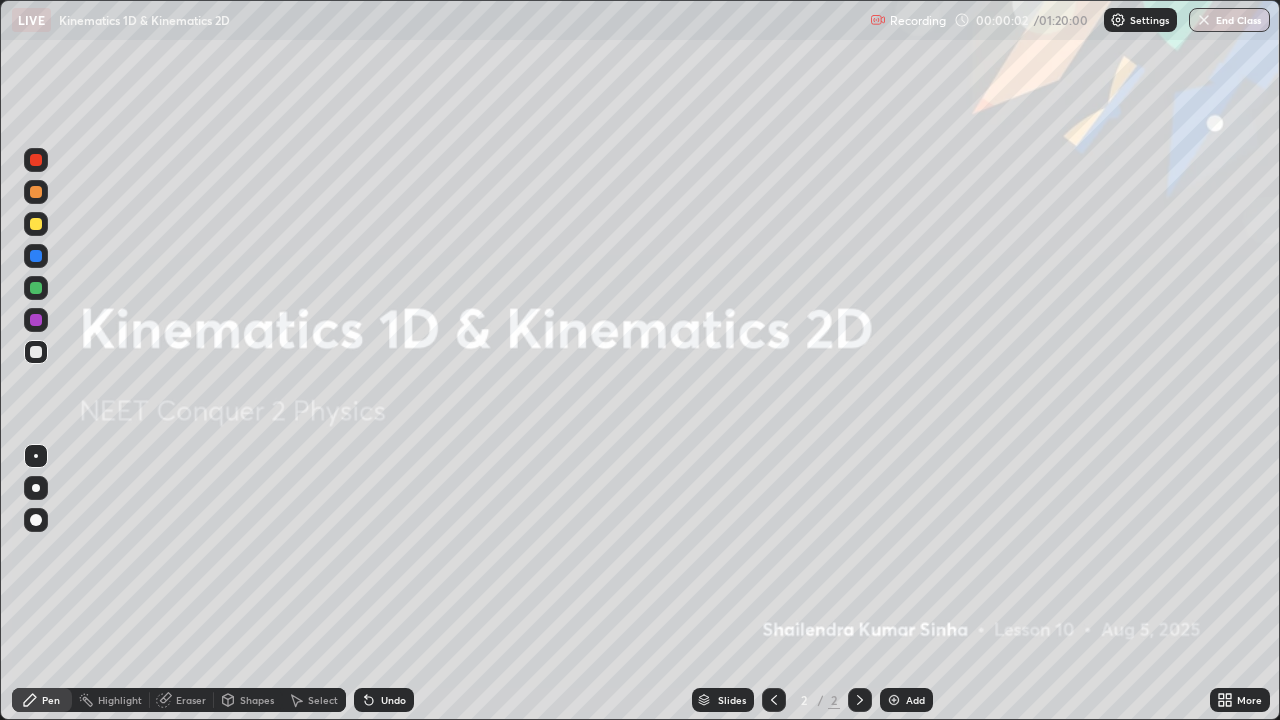 click on "Add" at bounding box center [915, 700] 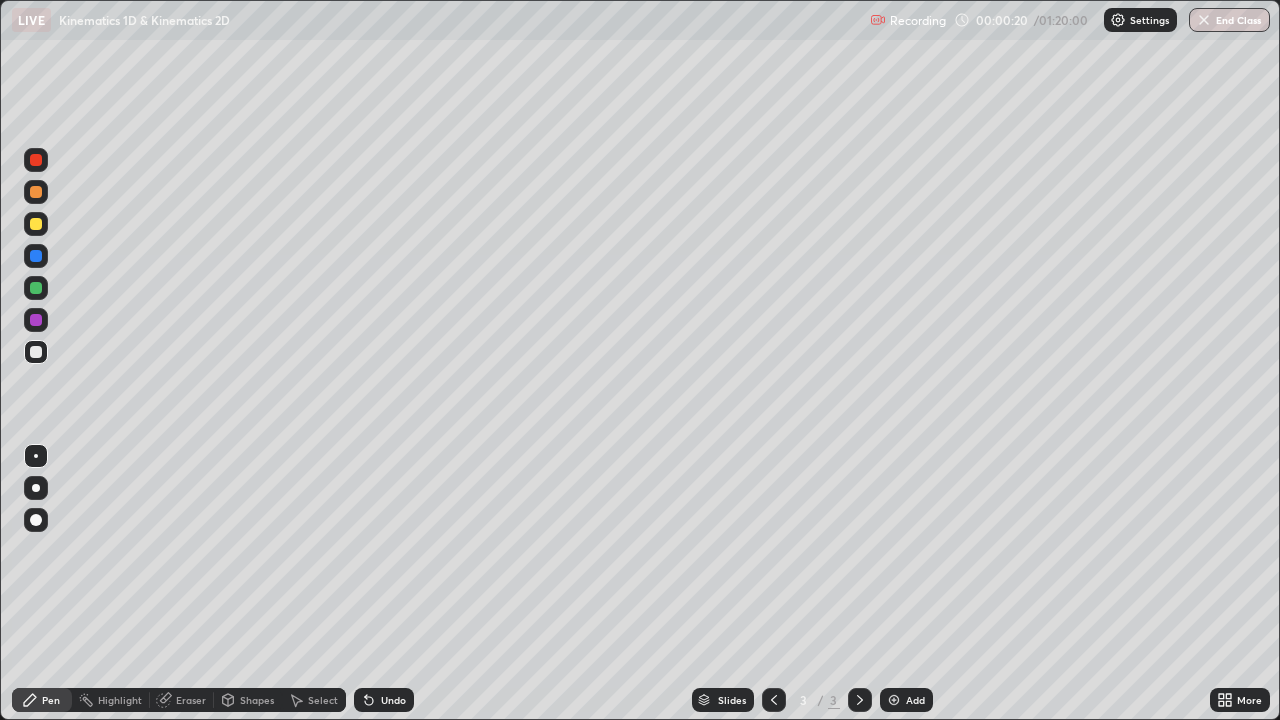 click on "Erase all" at bounding box center (36, 360) 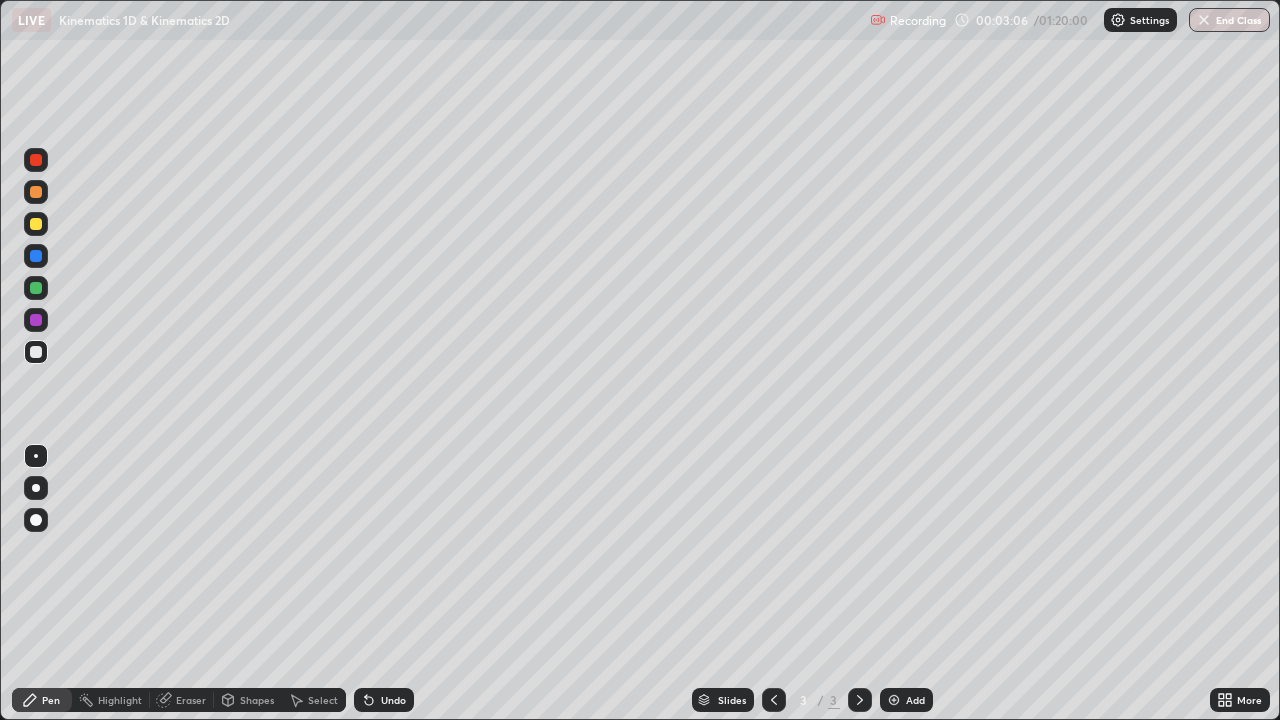 click on "Eraser" at bounding box center [191, 700] 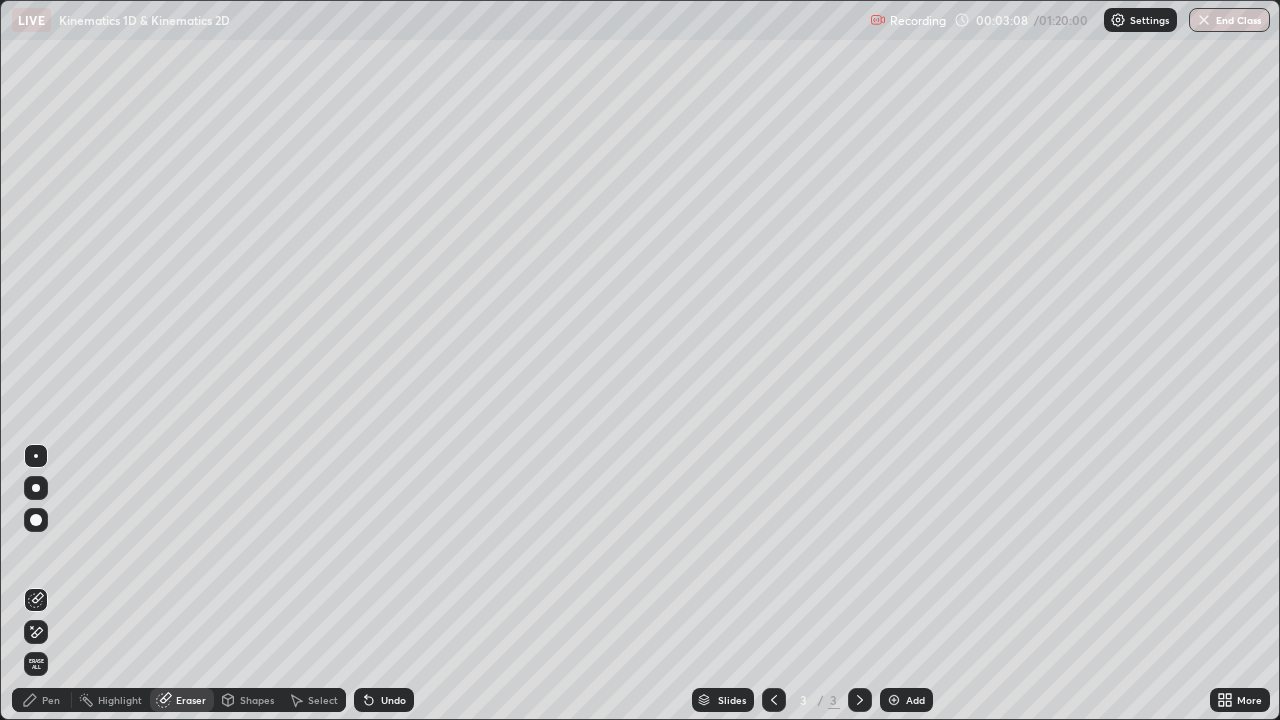 click on "Pen" at bounding box center [51, 700] 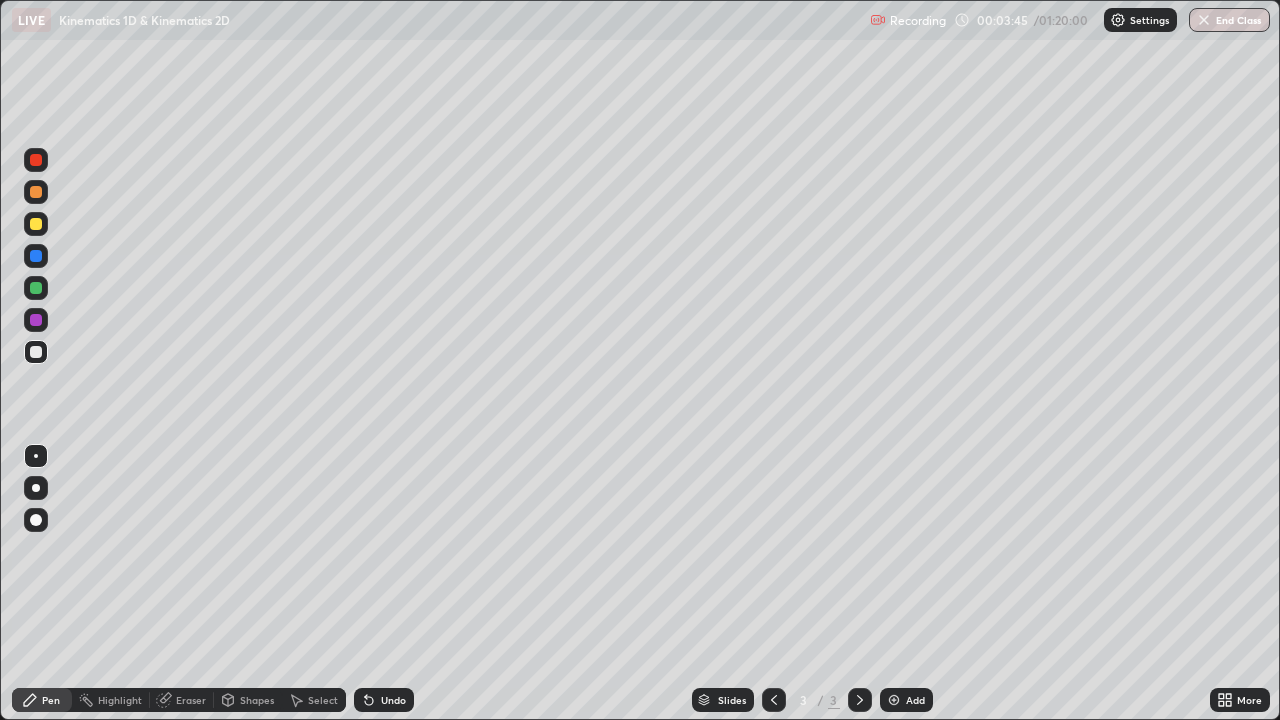 click on "Eraser" at bounding box center (191, 700) 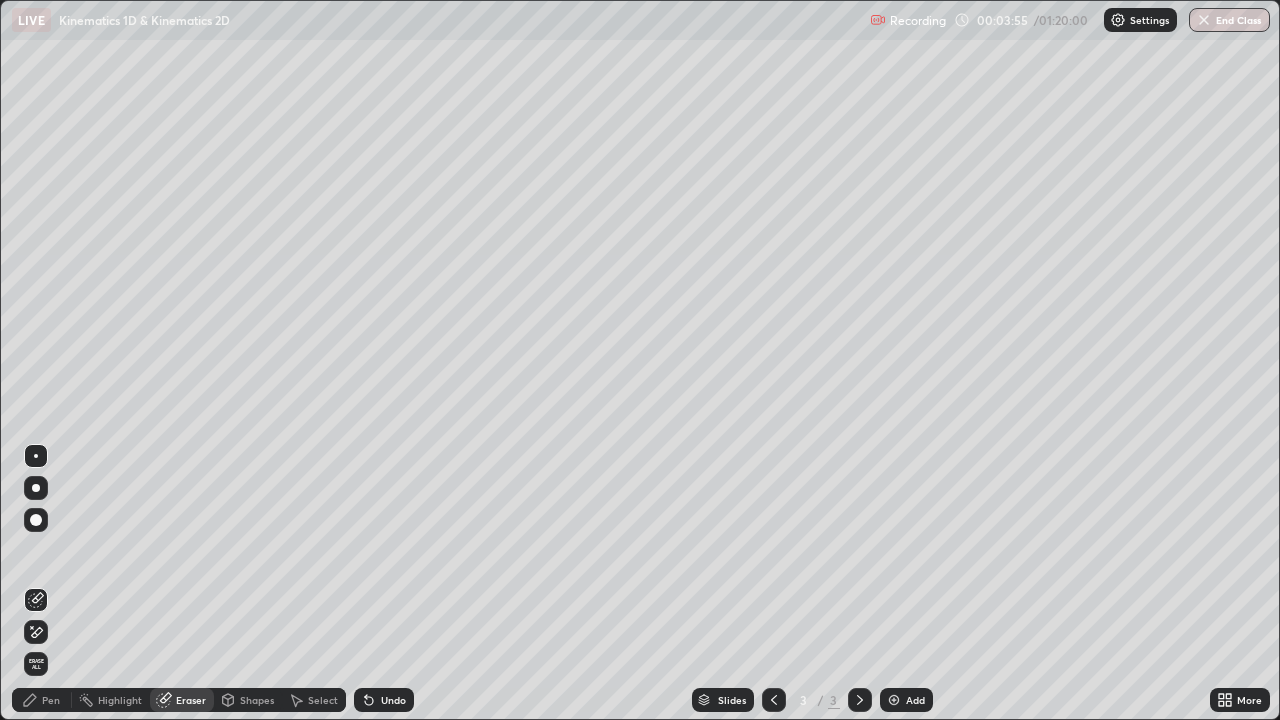 click on "Pen" at bounding box center [51, 700] 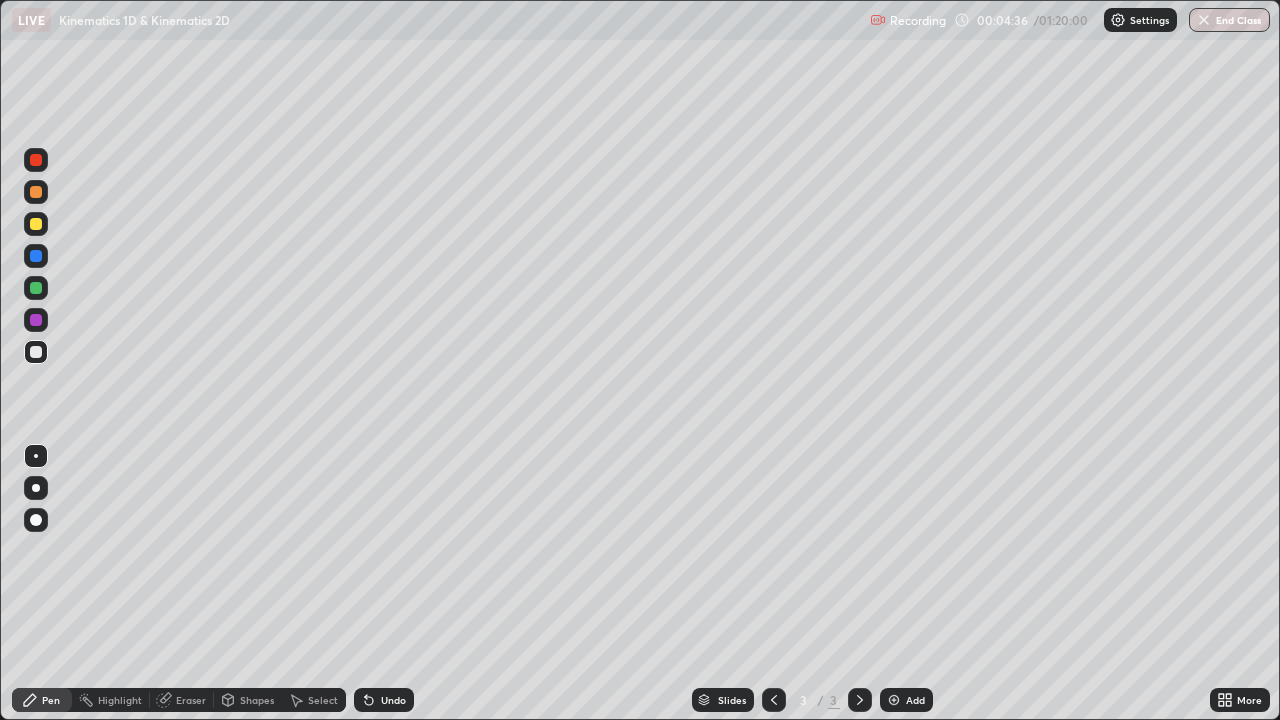 click on "Eraser" at bounding box center [191, 700] 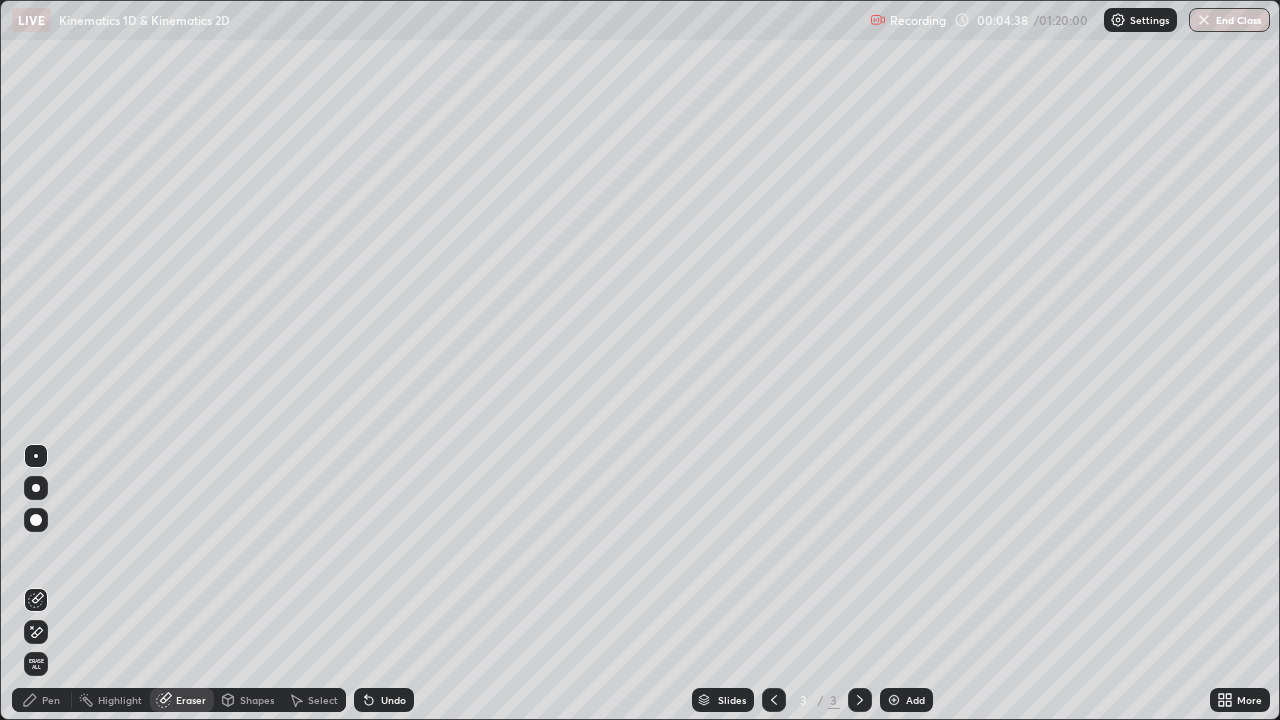 click on "Pen" at bounding box center (42, 700) 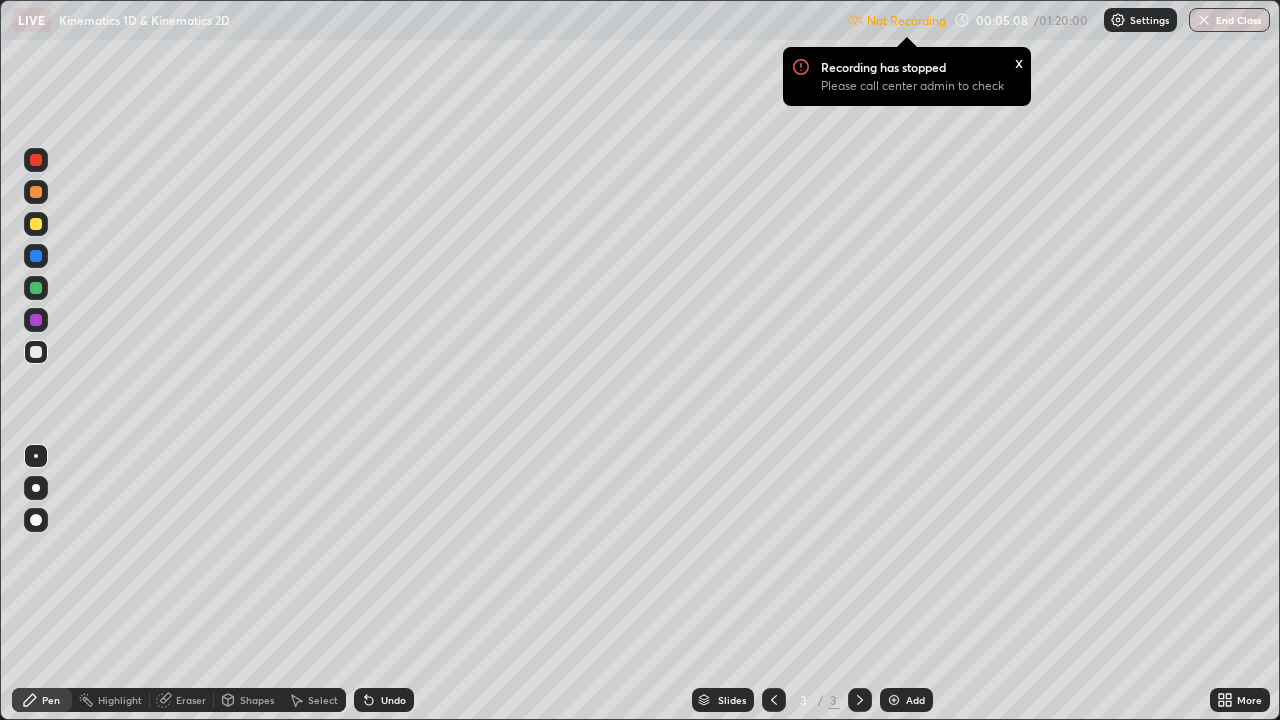 click on "Eraser" at bounding box center [191, 700] 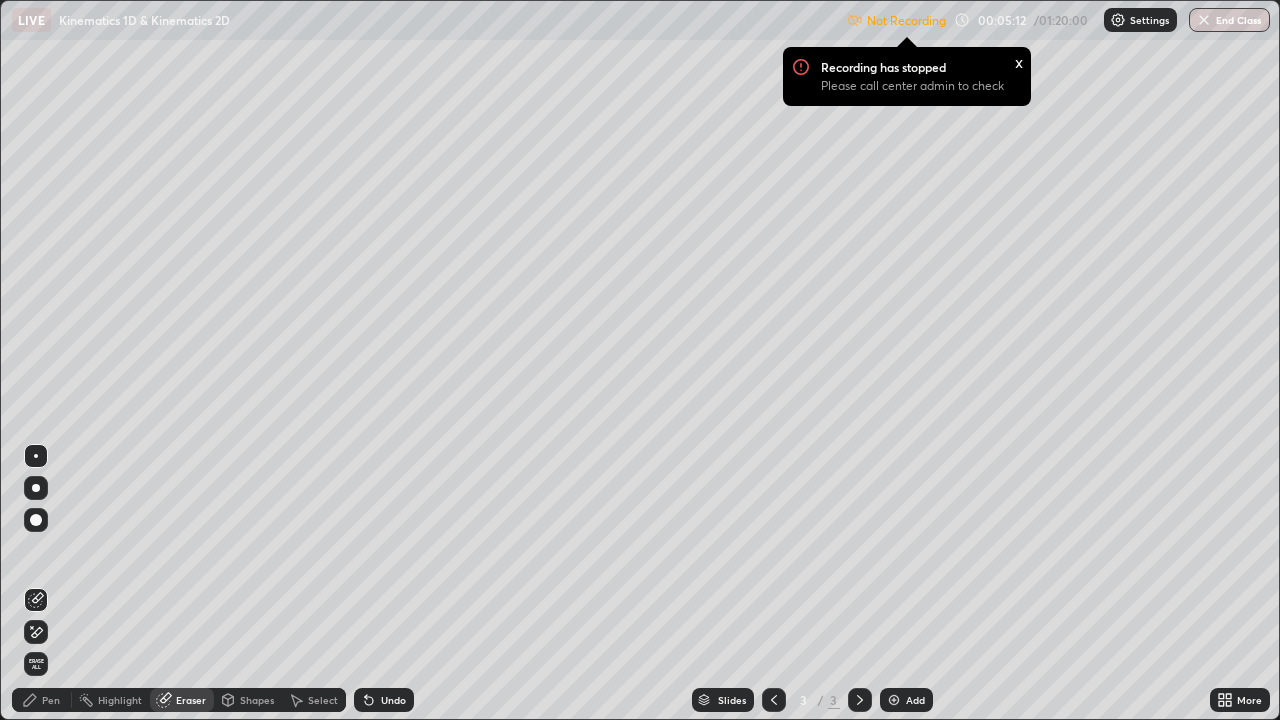click on "Pen" at bounding box center [51, 700] 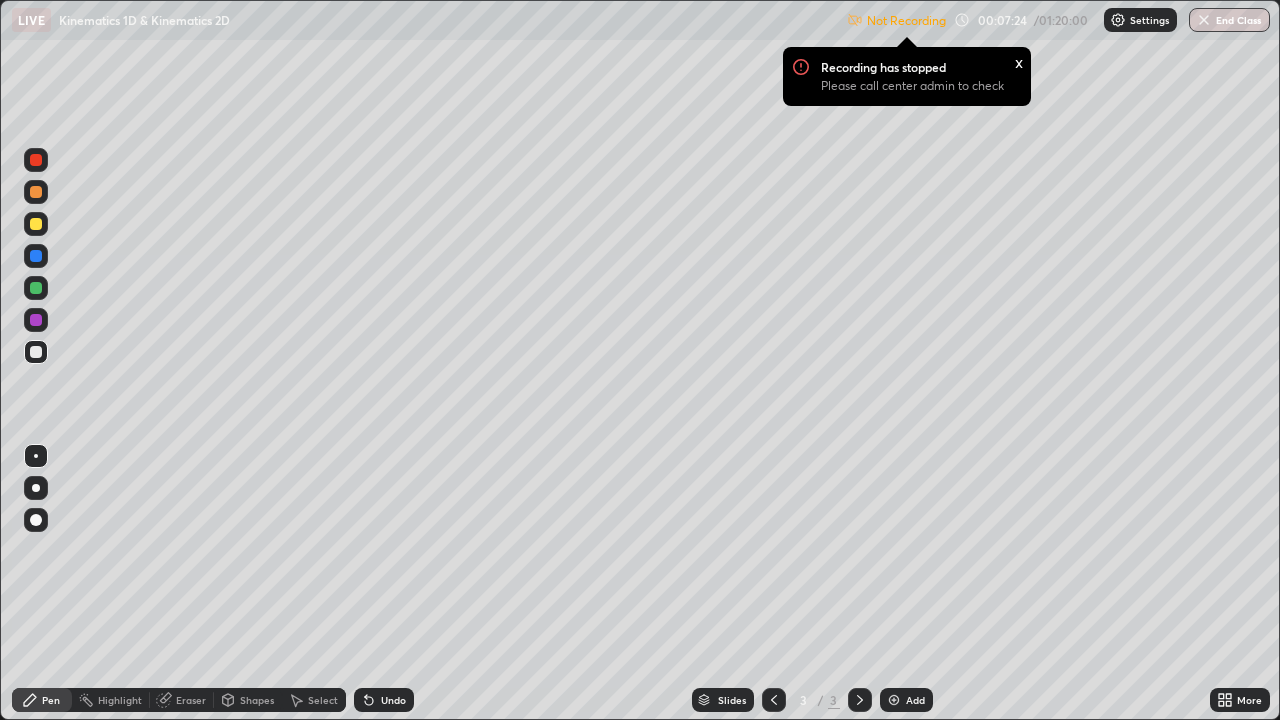 click at bounding box center (894, 700) 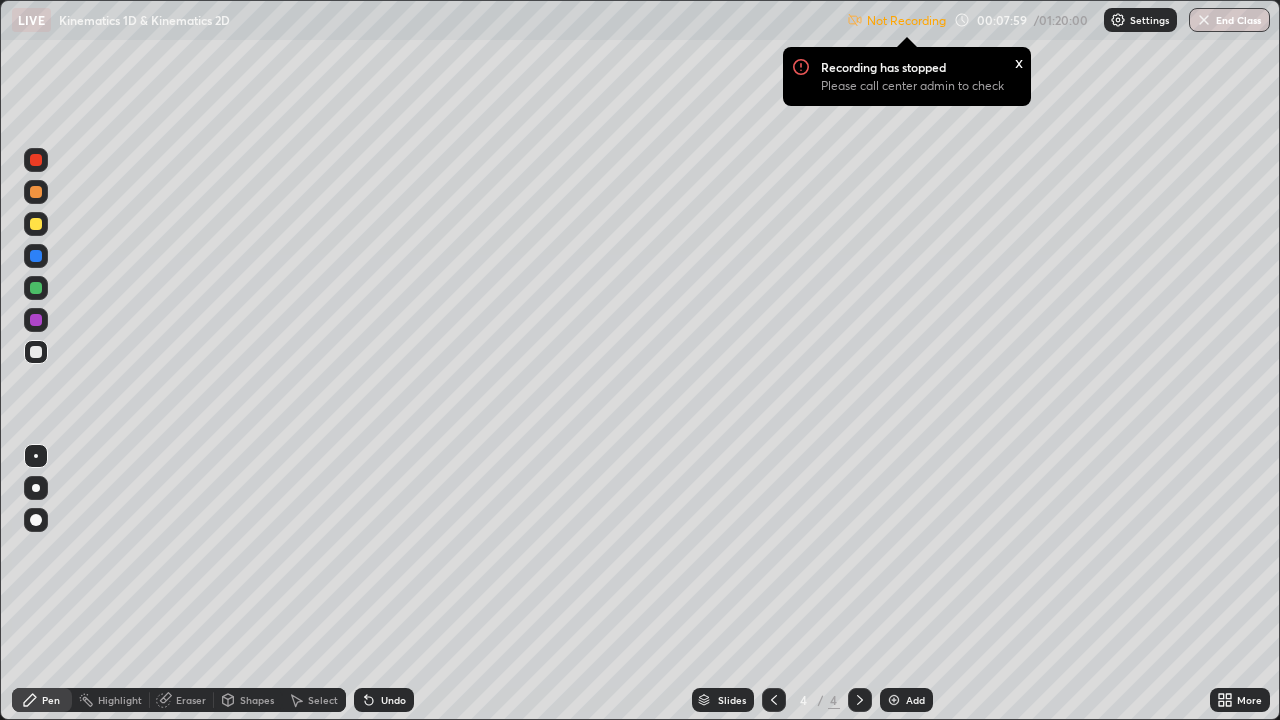 click on "Eraser" at bounding box center [191, 700] 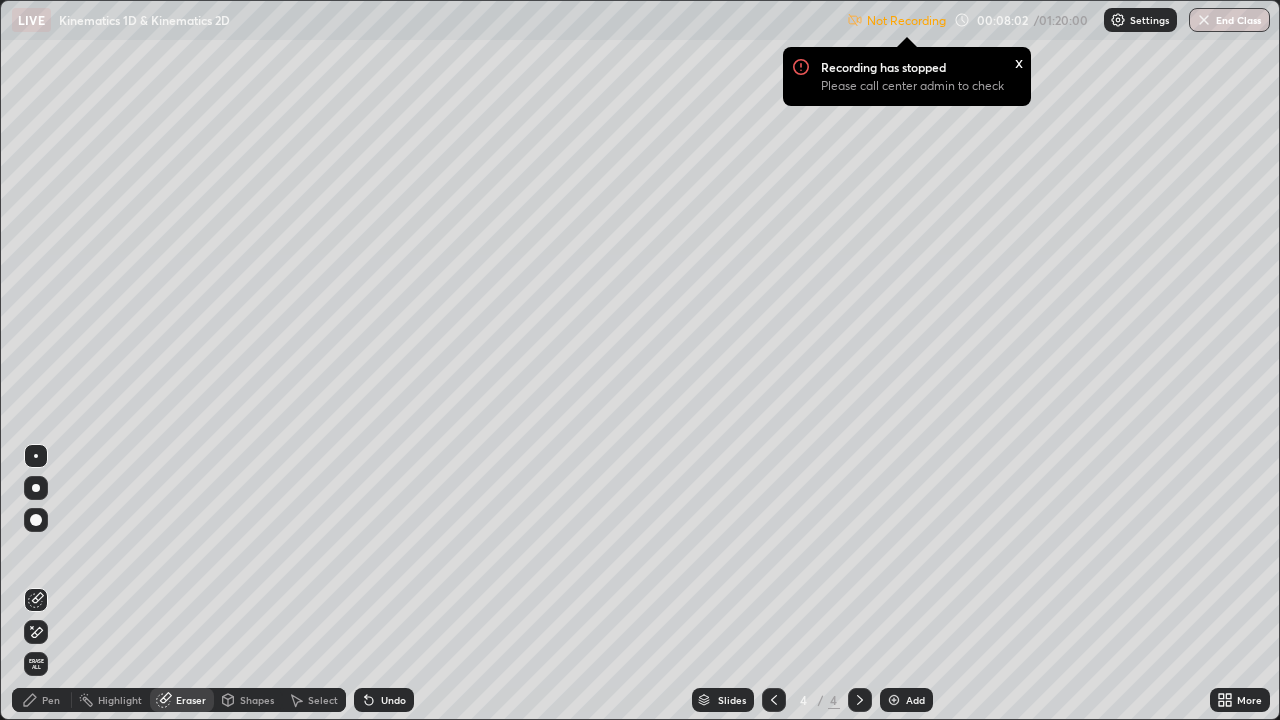 click on "Pen" at bounding box center [51, 700] 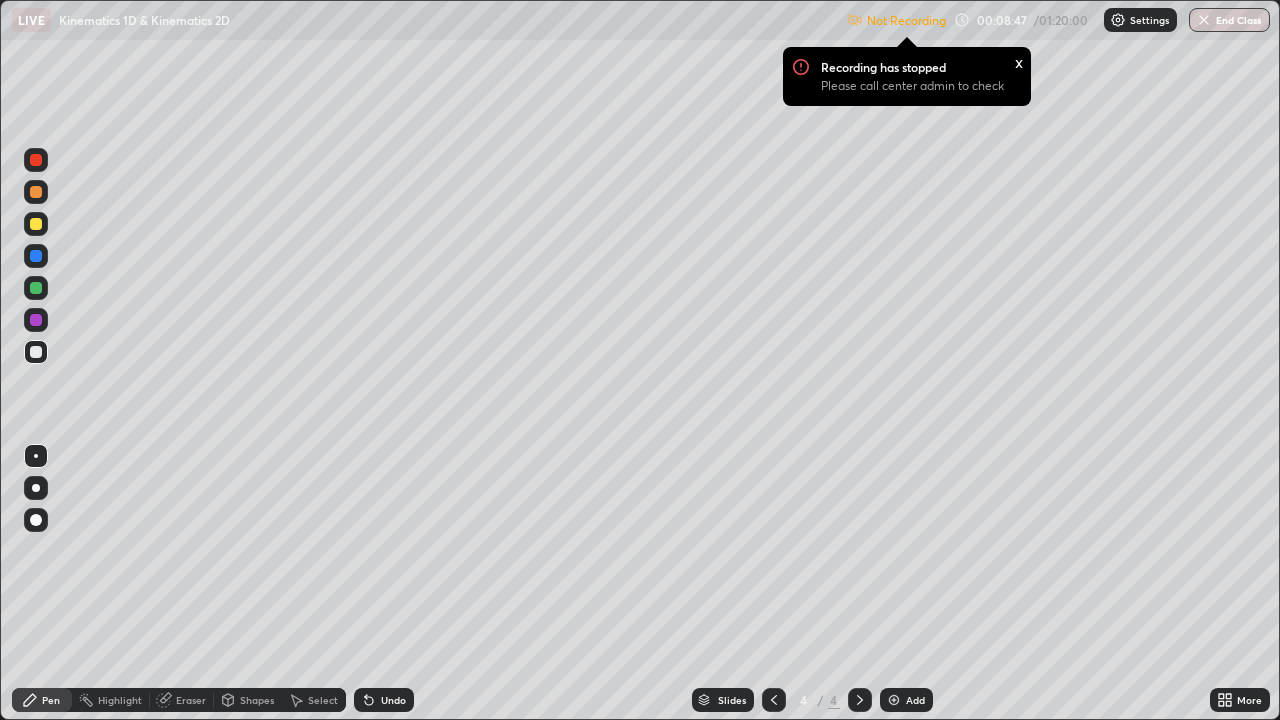 click on "Eraser" at bounding box center (191, 700) 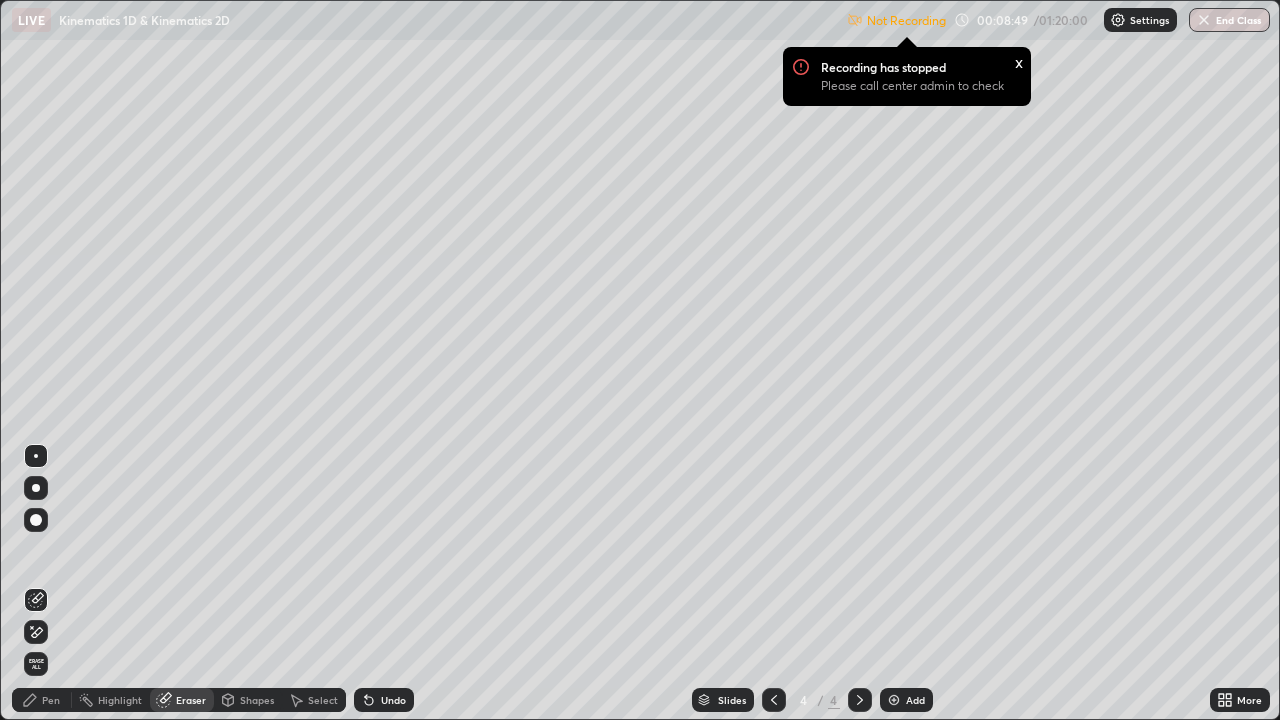 click on "Pen" at bounding box center (42, 700) 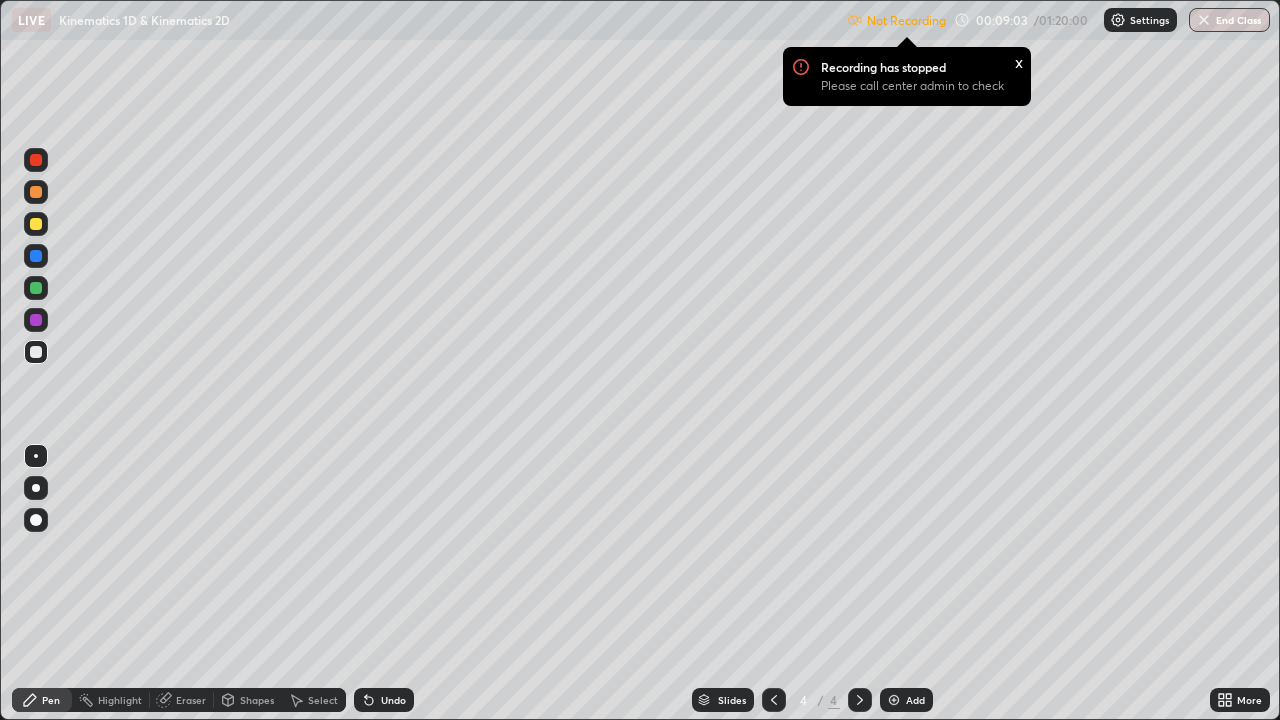click at bounding box center [36, 320] 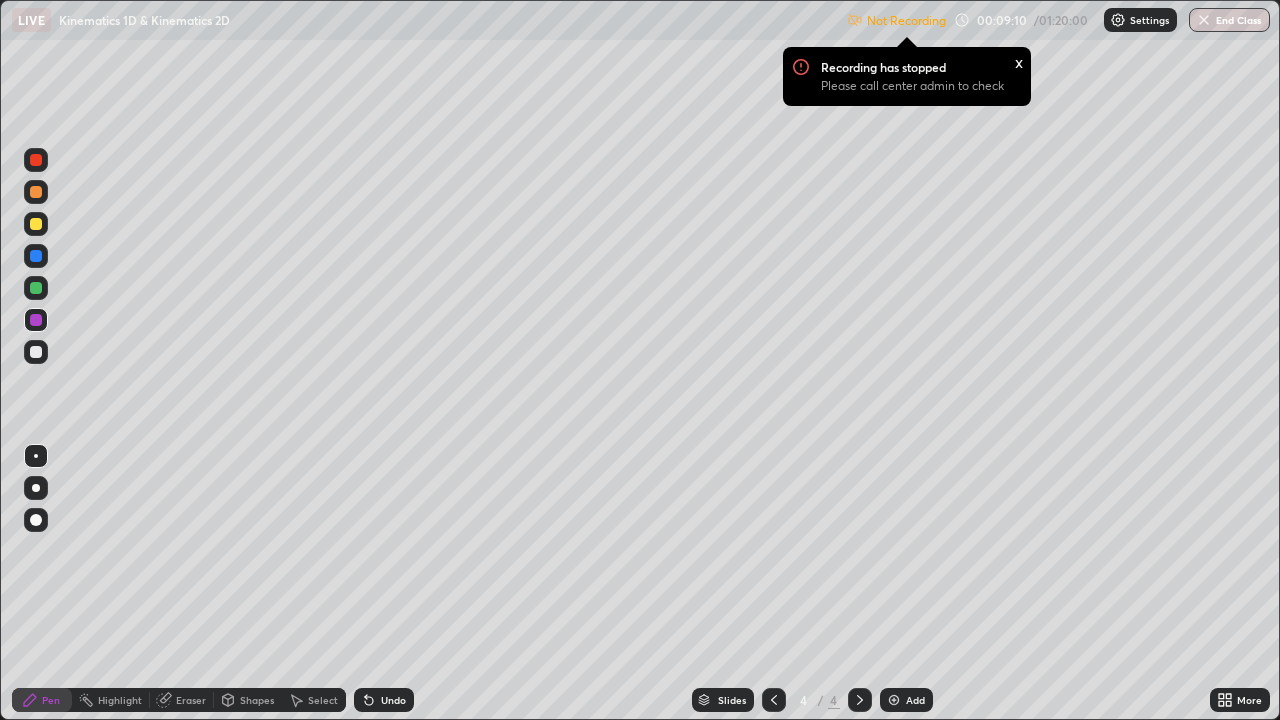 click at bounding box center (36, 352) 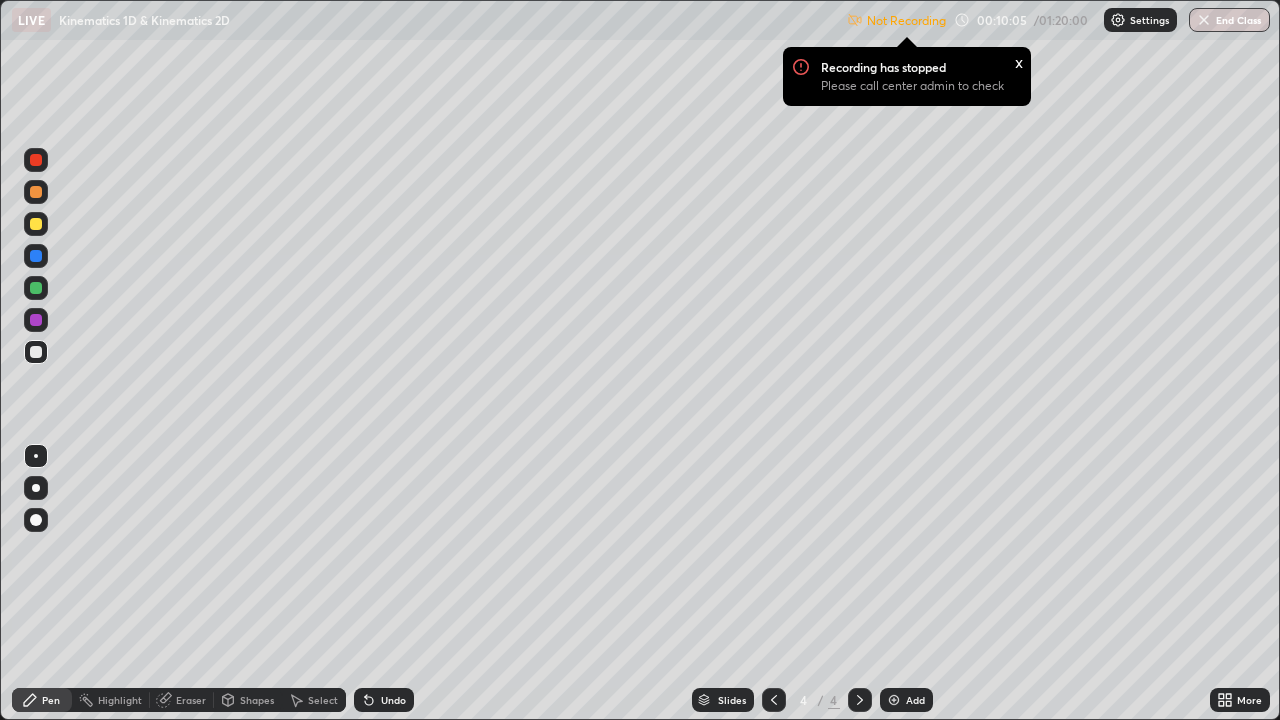 click on "Eraser" at bounding box center [191, 700] 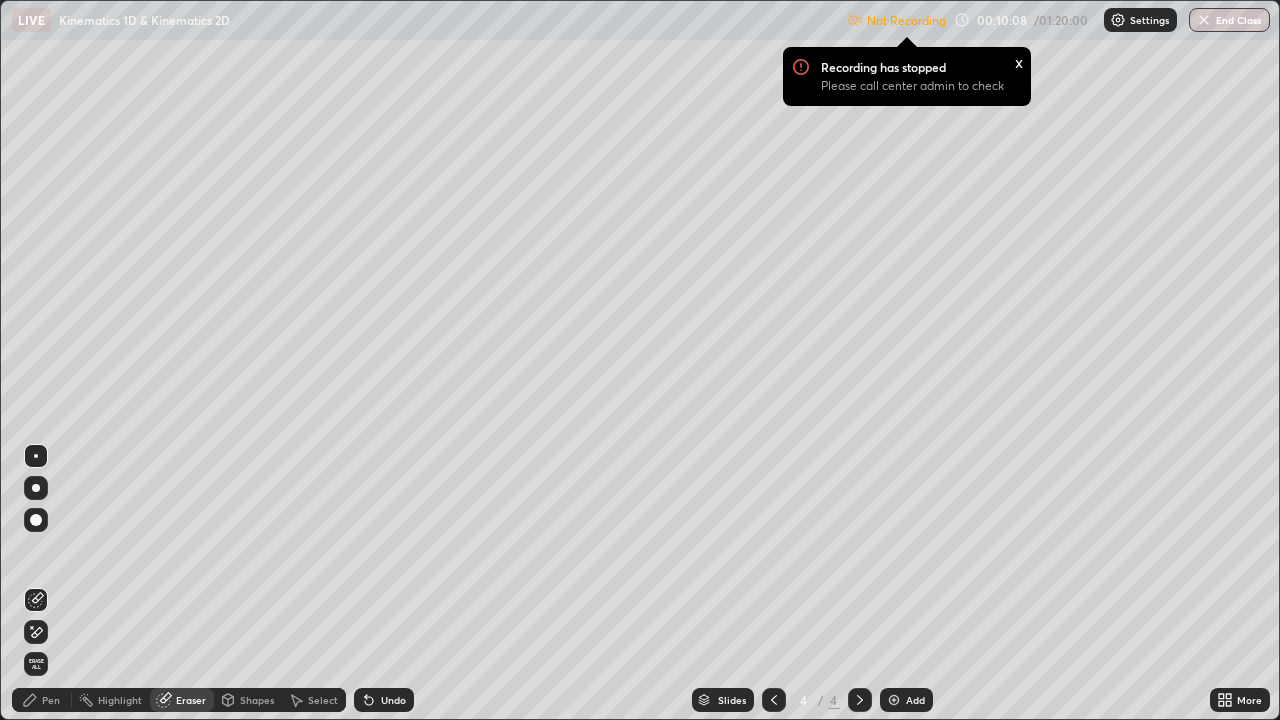 click on "Pen" at bounding box center (51, 700) 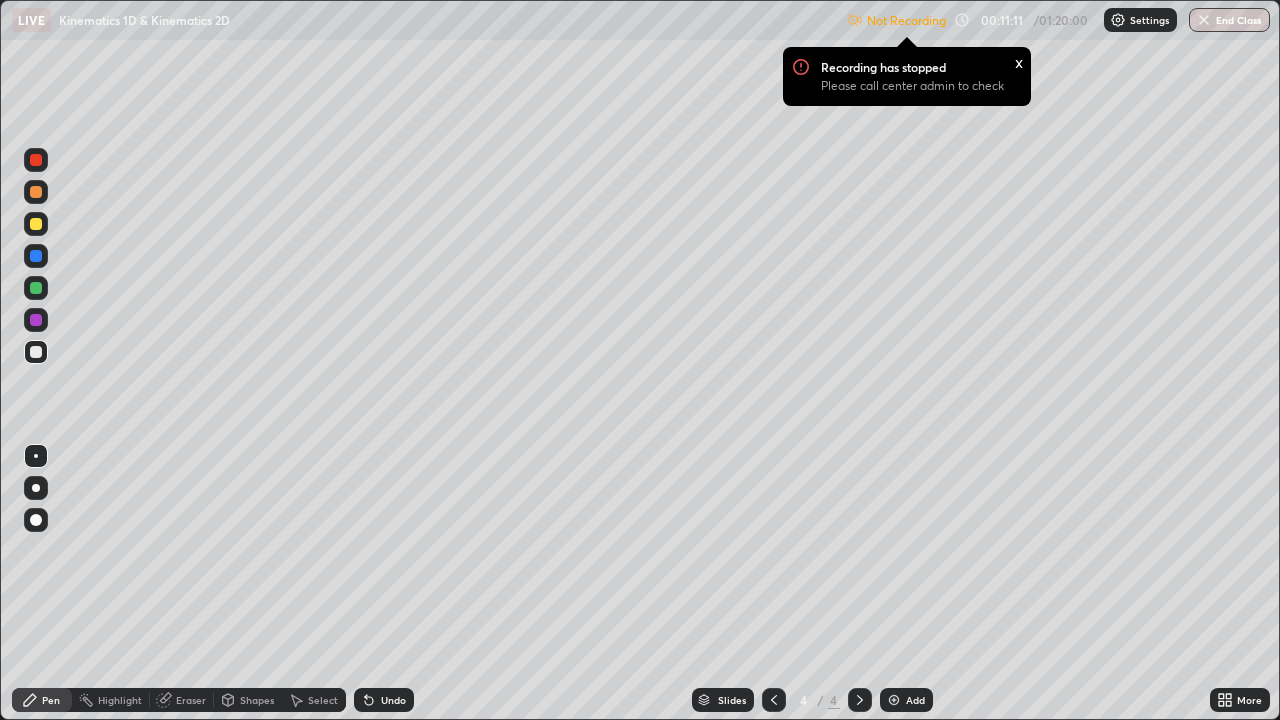 click at bounding box center [801, 66] 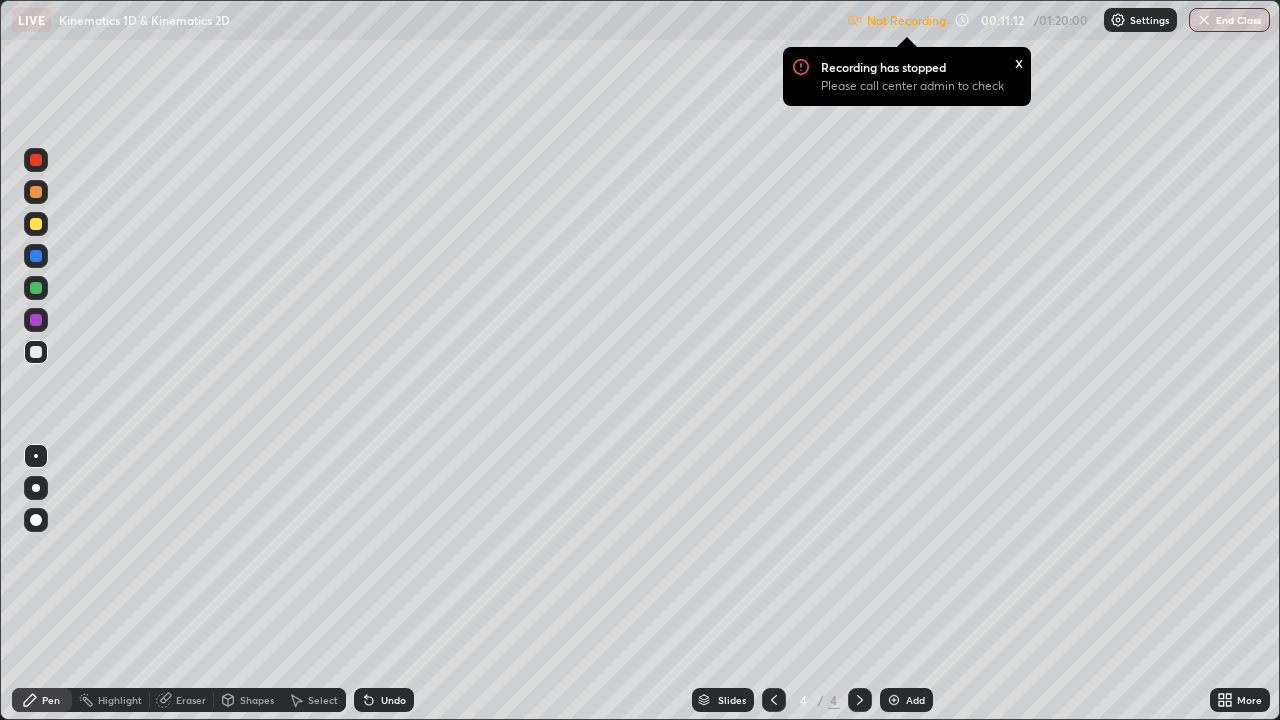 click on "Please call center admin to check" at bounding box center [912, 86] 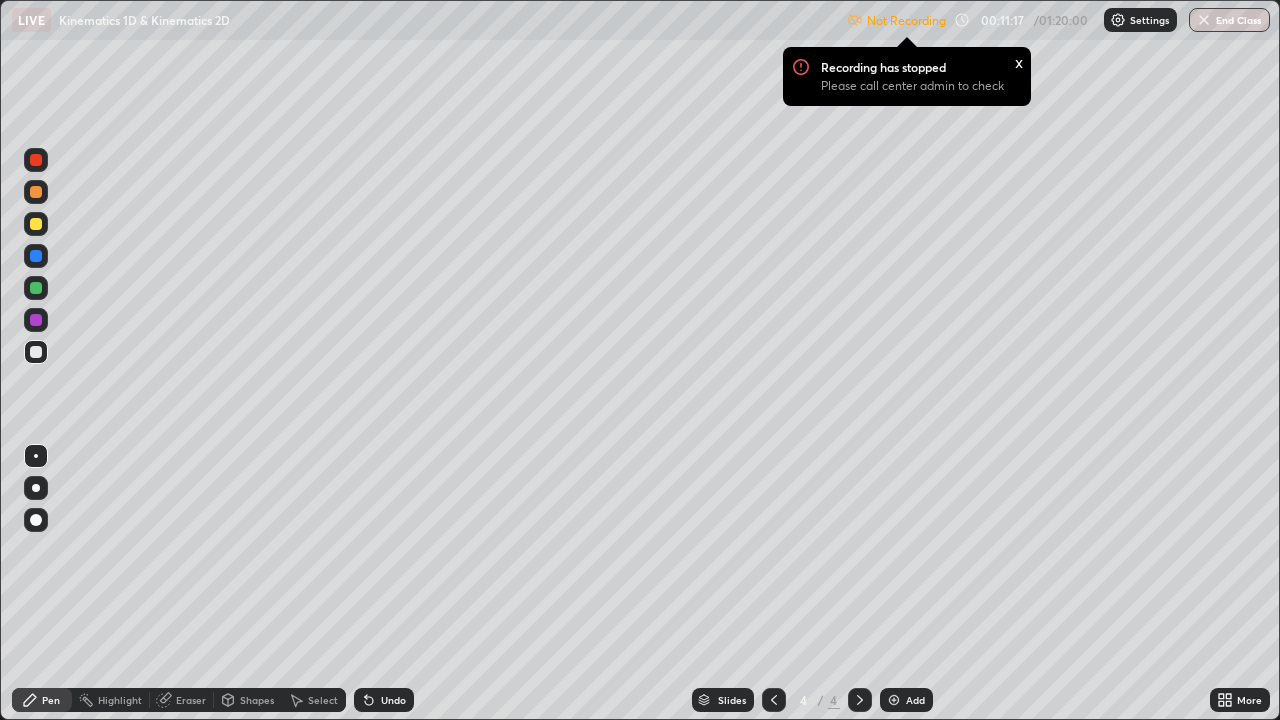 click on "Not Recording Recording has stopped Please call center admin to check x" at bounding box center [896, 20] 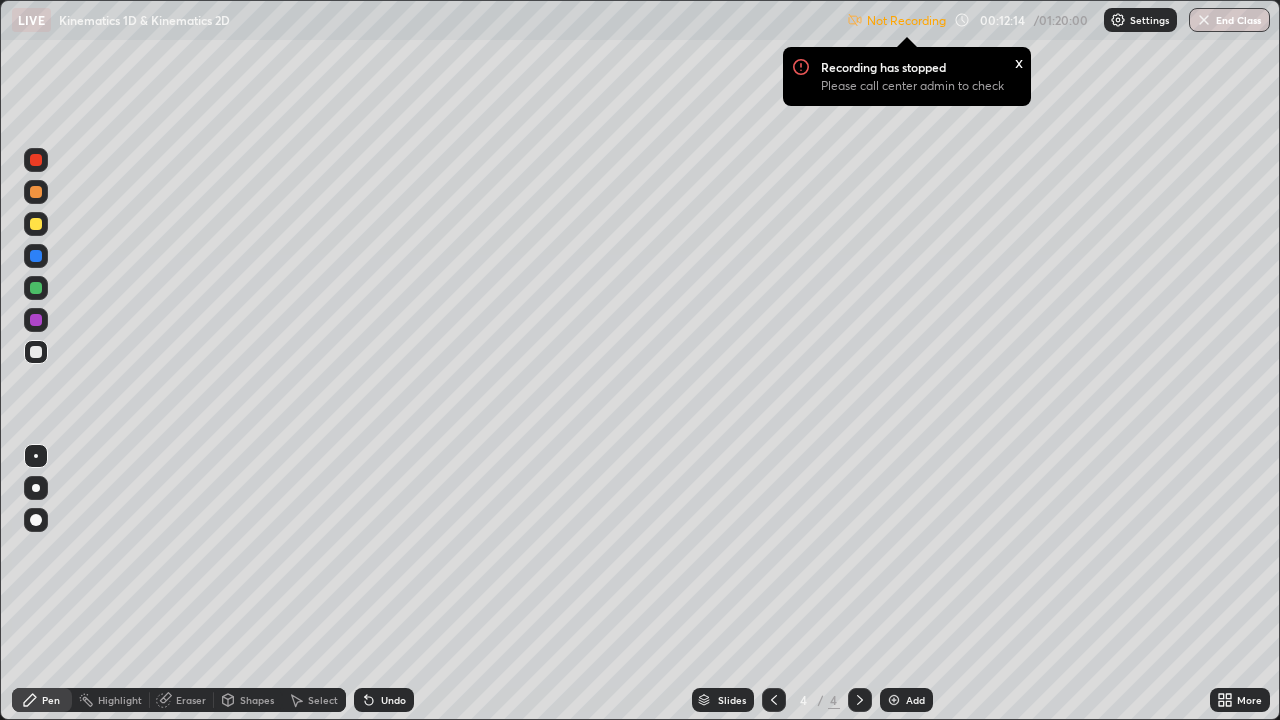click on "Settings" at bounding box center (1140, 20) 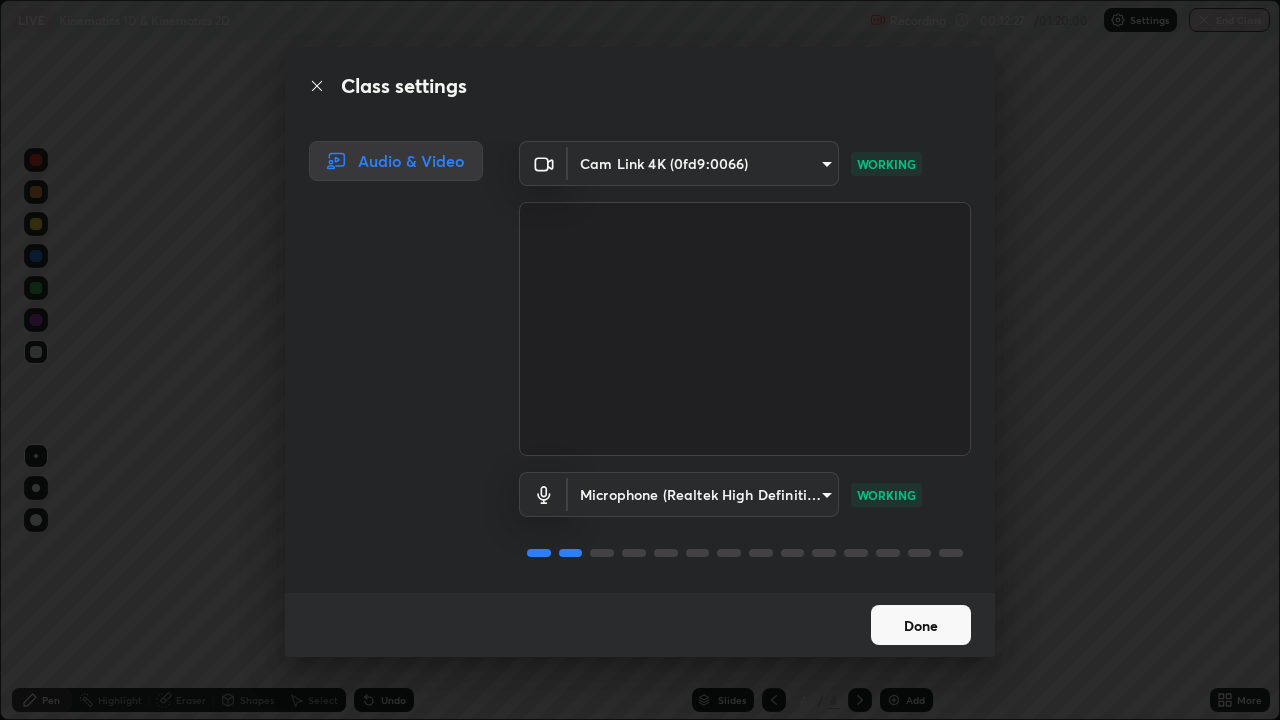 click on "Done" at bounding box center [921, 625] 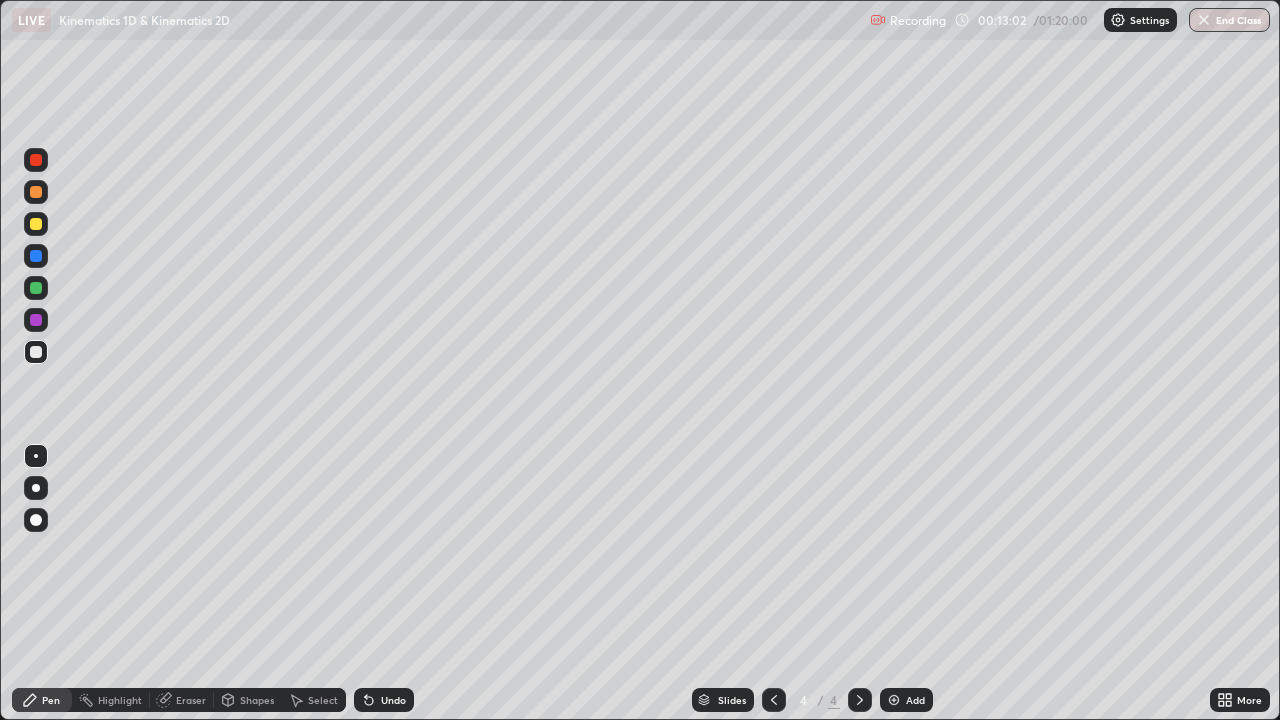 click at bounding box center (894, 700) 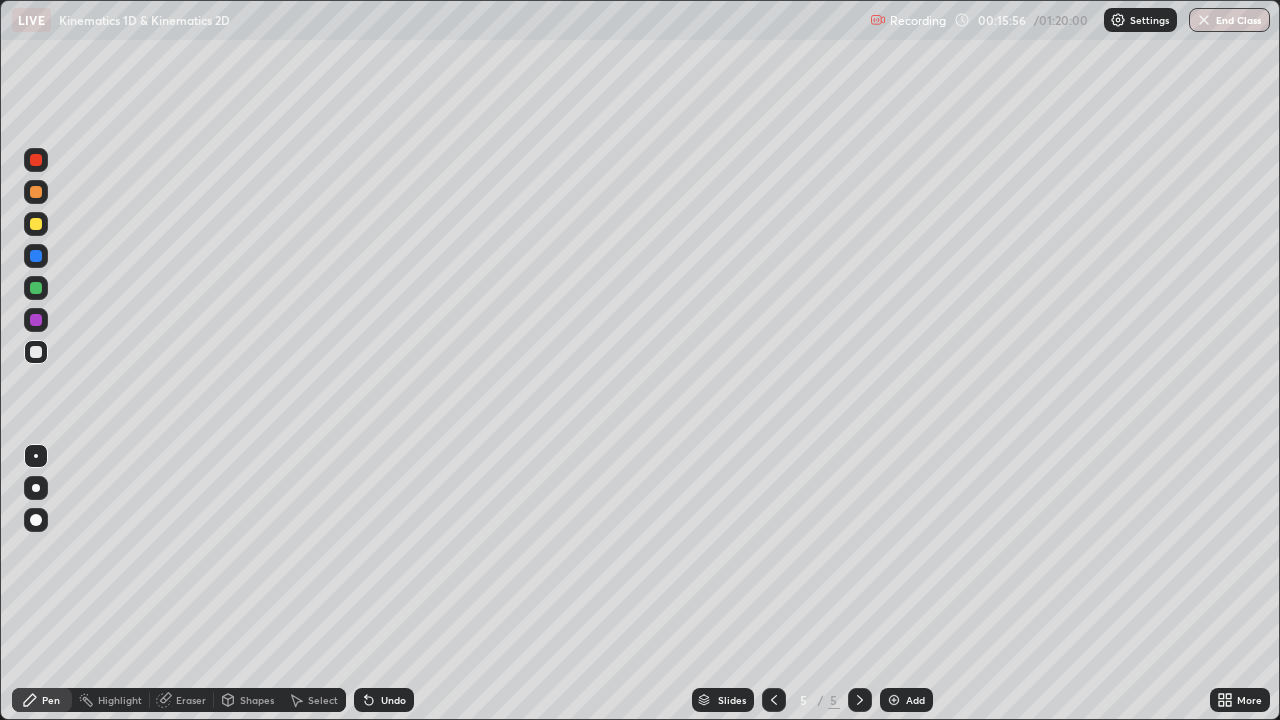 click on "Eraser" at bounding box center [191, 700] 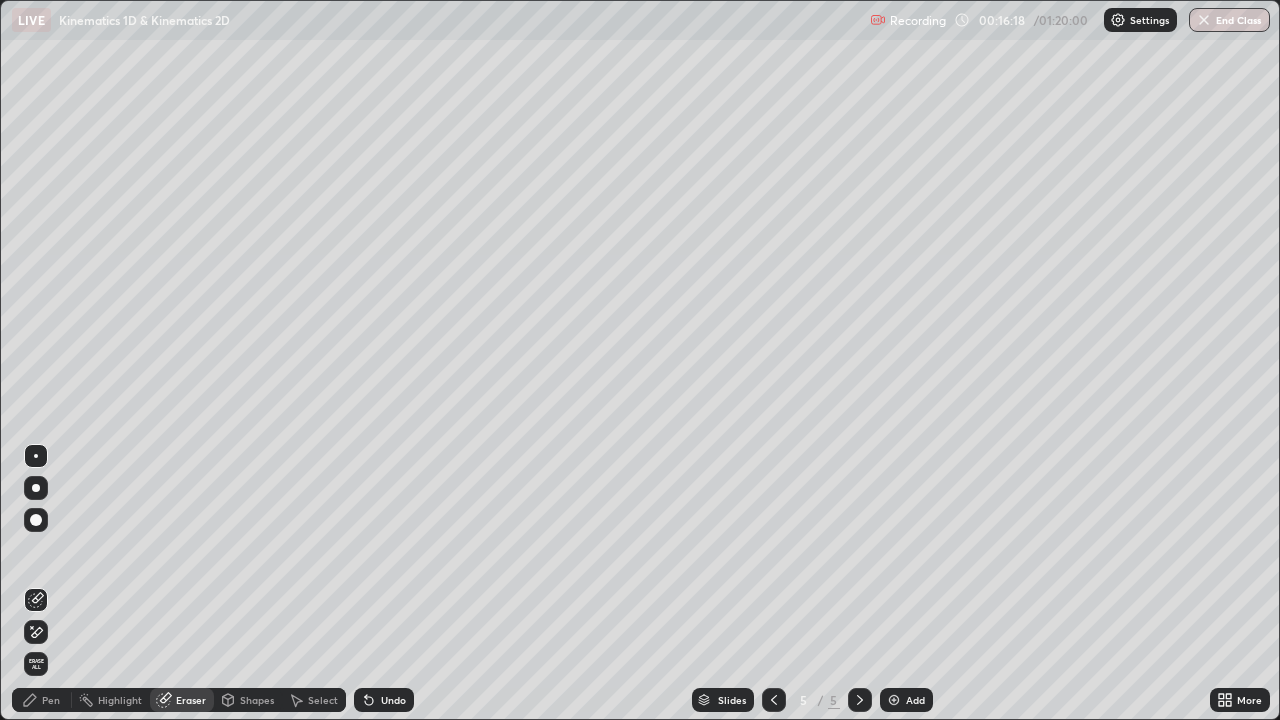 click on "Pen" at bounding box center (42, 700) 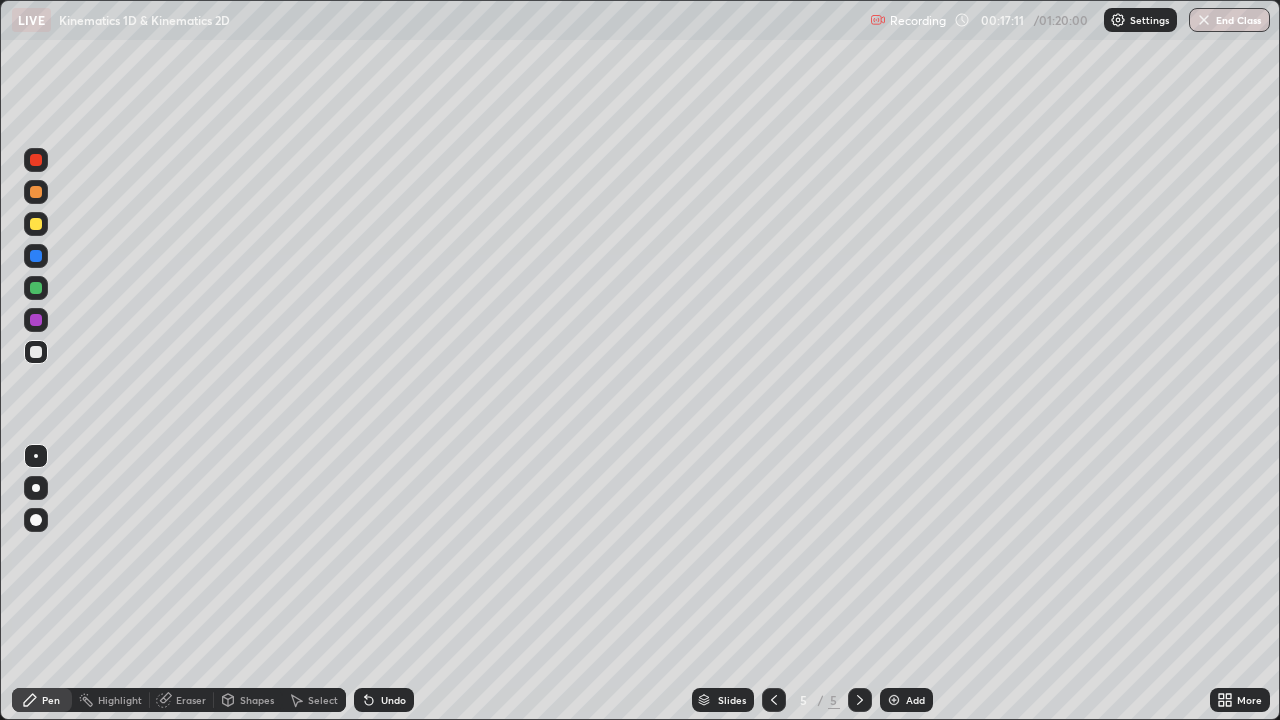 click at bounding box center [894, 700] 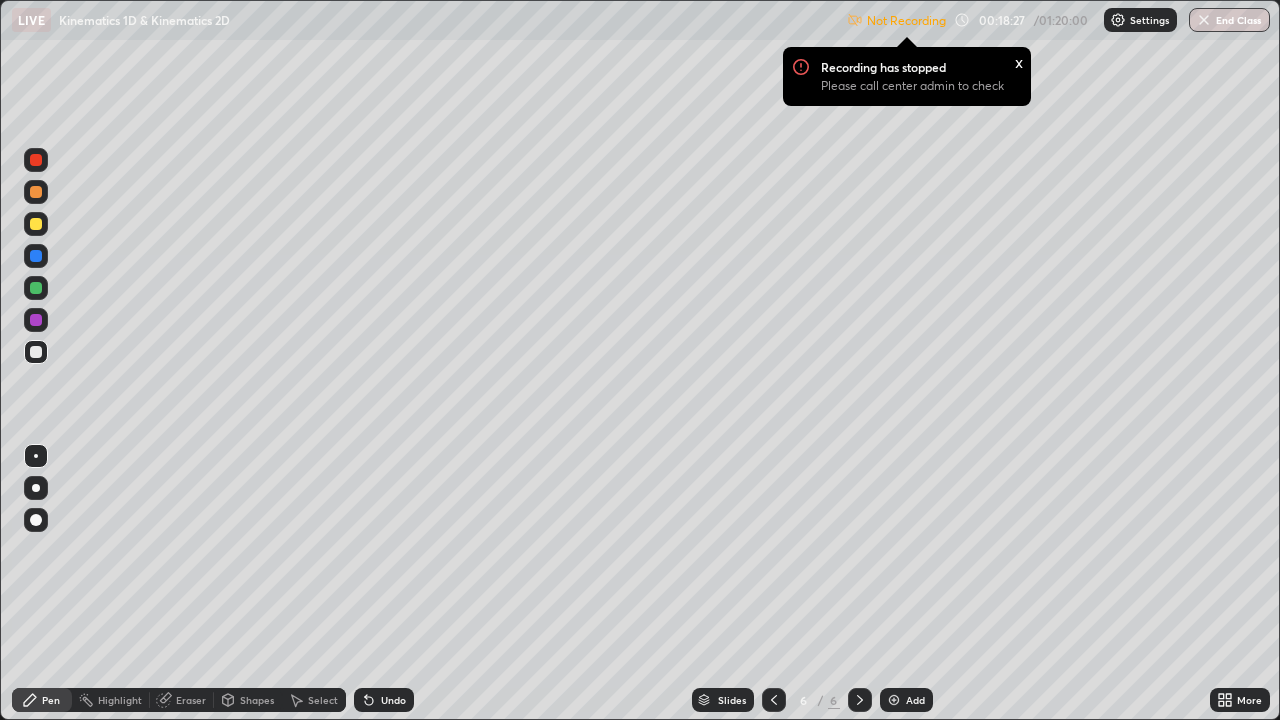 click on "Eraser" at bounding box center (191, 700) 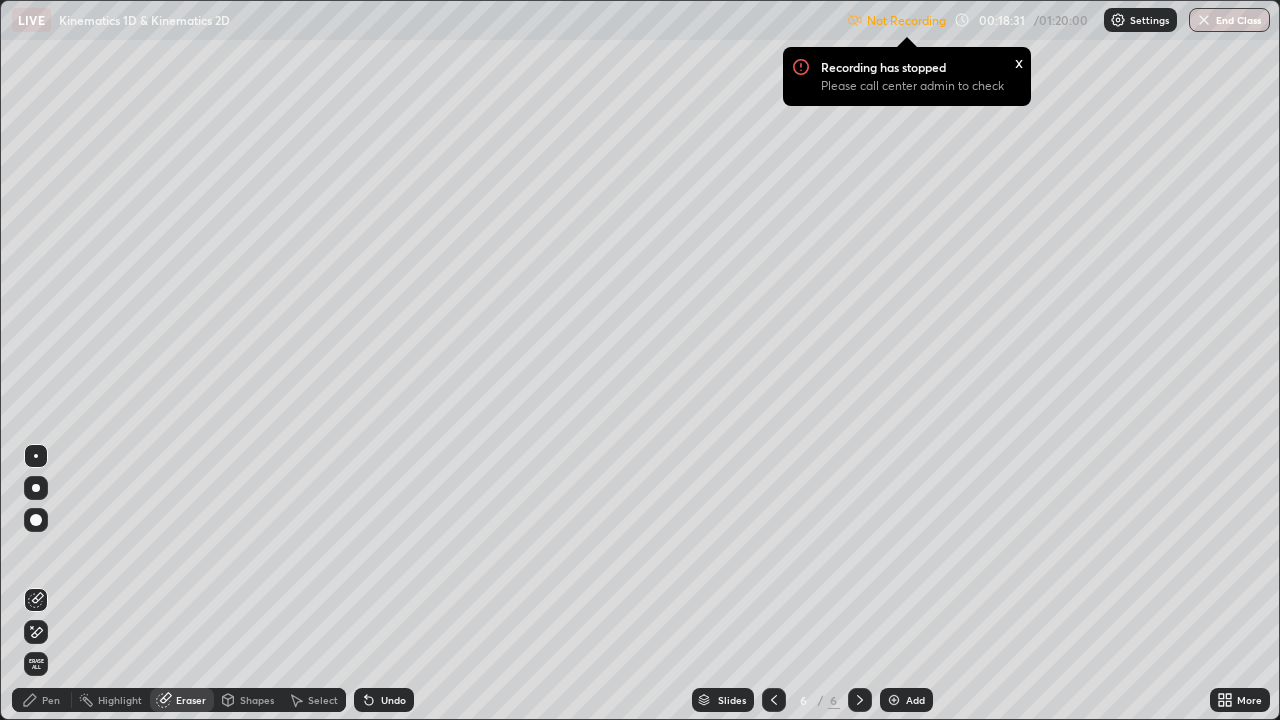 click on "Pen" at bounding box center [51, 700] 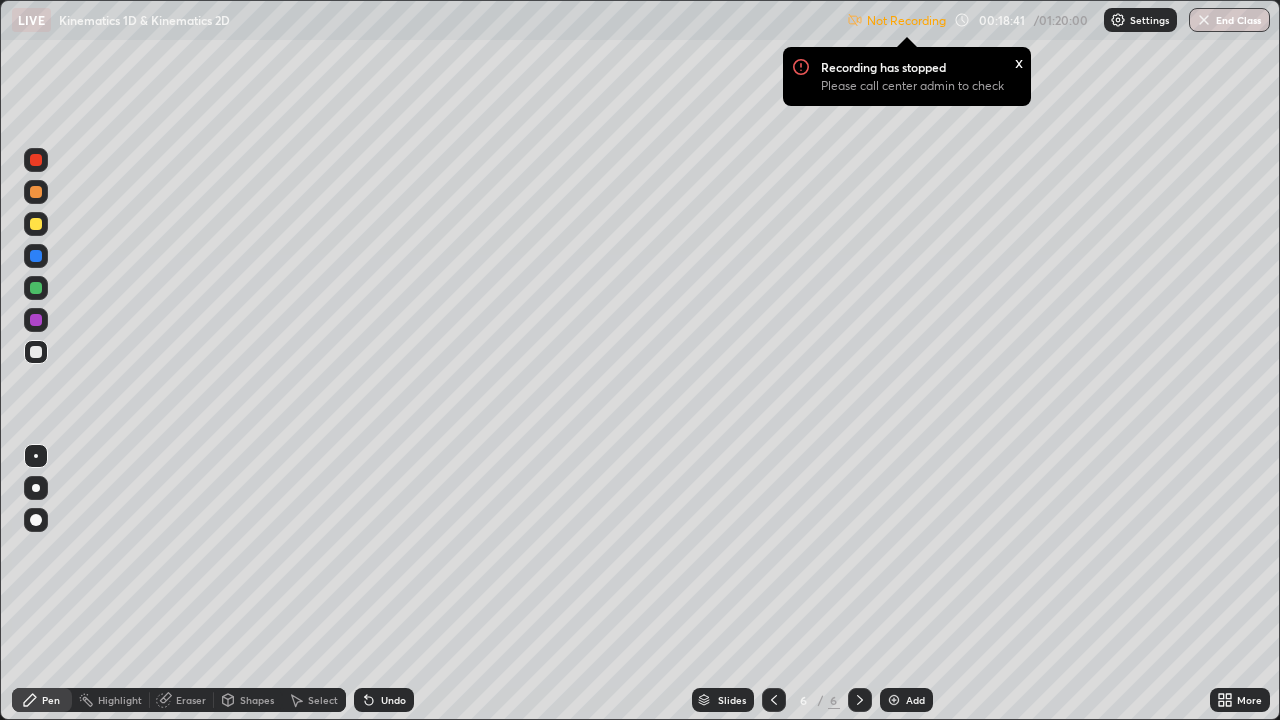 click on "Eraser" at bounding box center [182, 700] 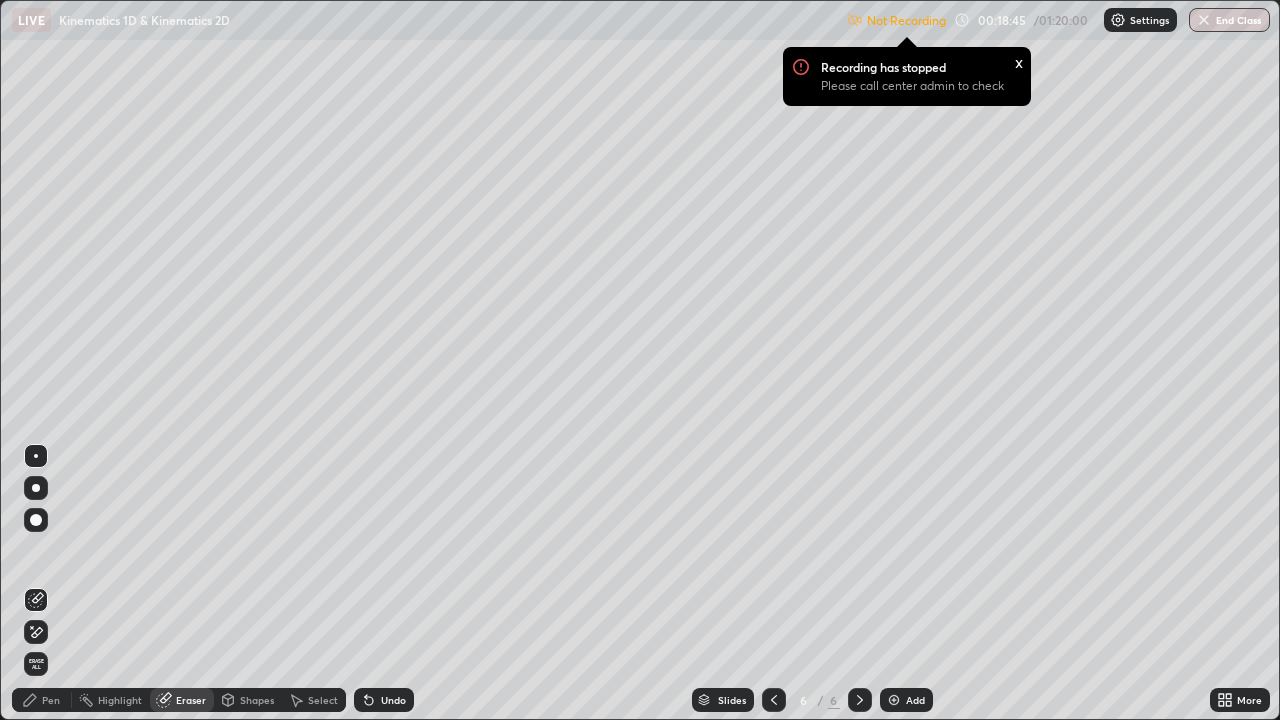 click on "Pen" at bounding box center [51, 700] 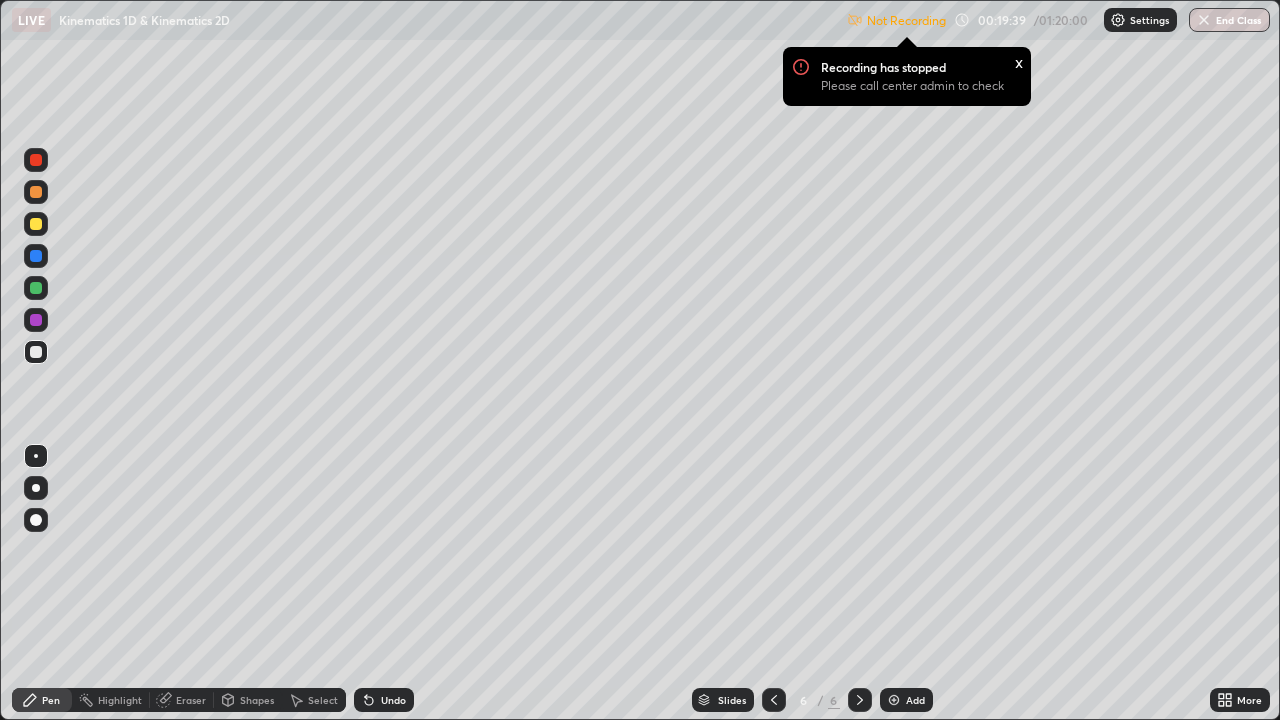 click on "Eraser" at bounding box center (191, 700) 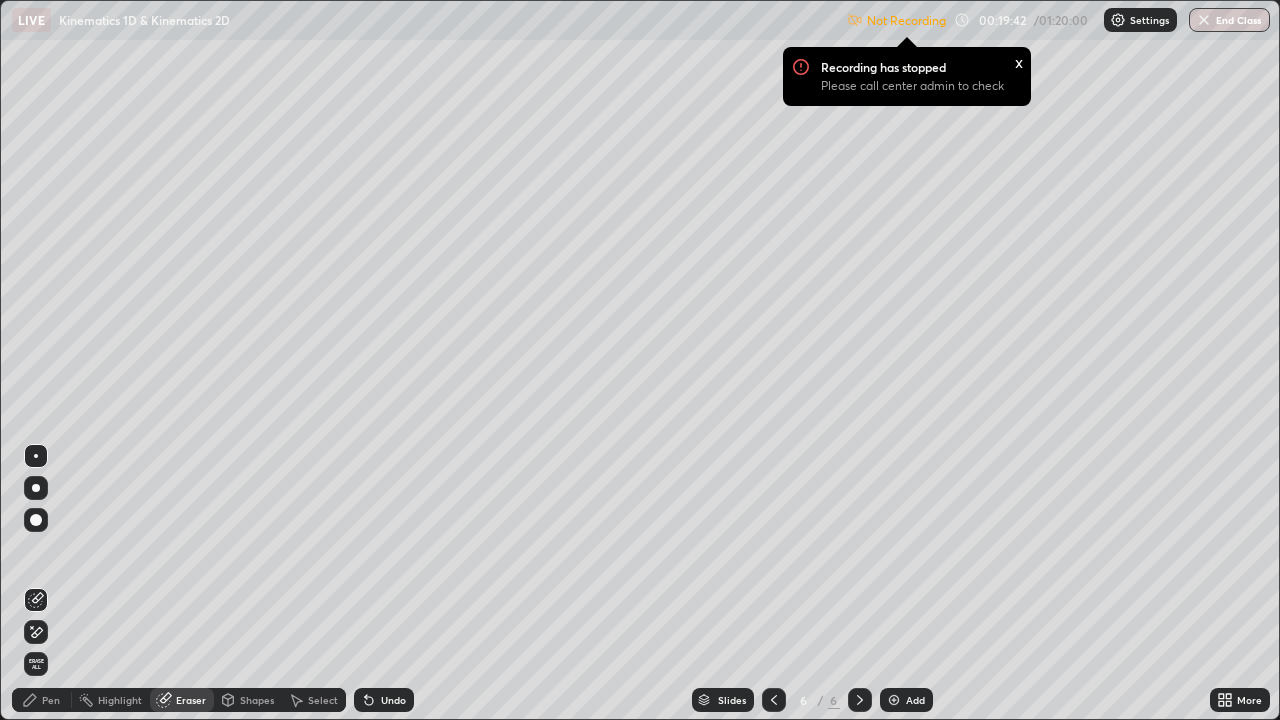 click on "Pen" at bounding box center [51, 700] 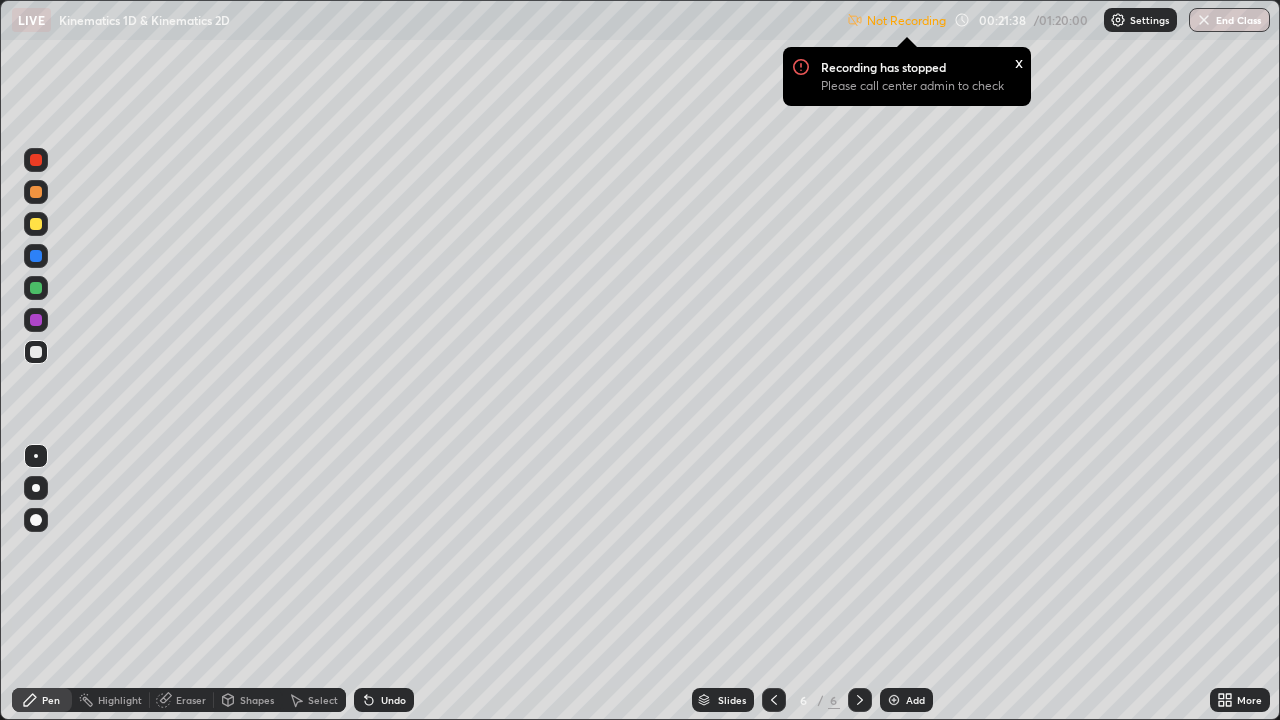 click on "Eraser" at bounding box center (191, 700) 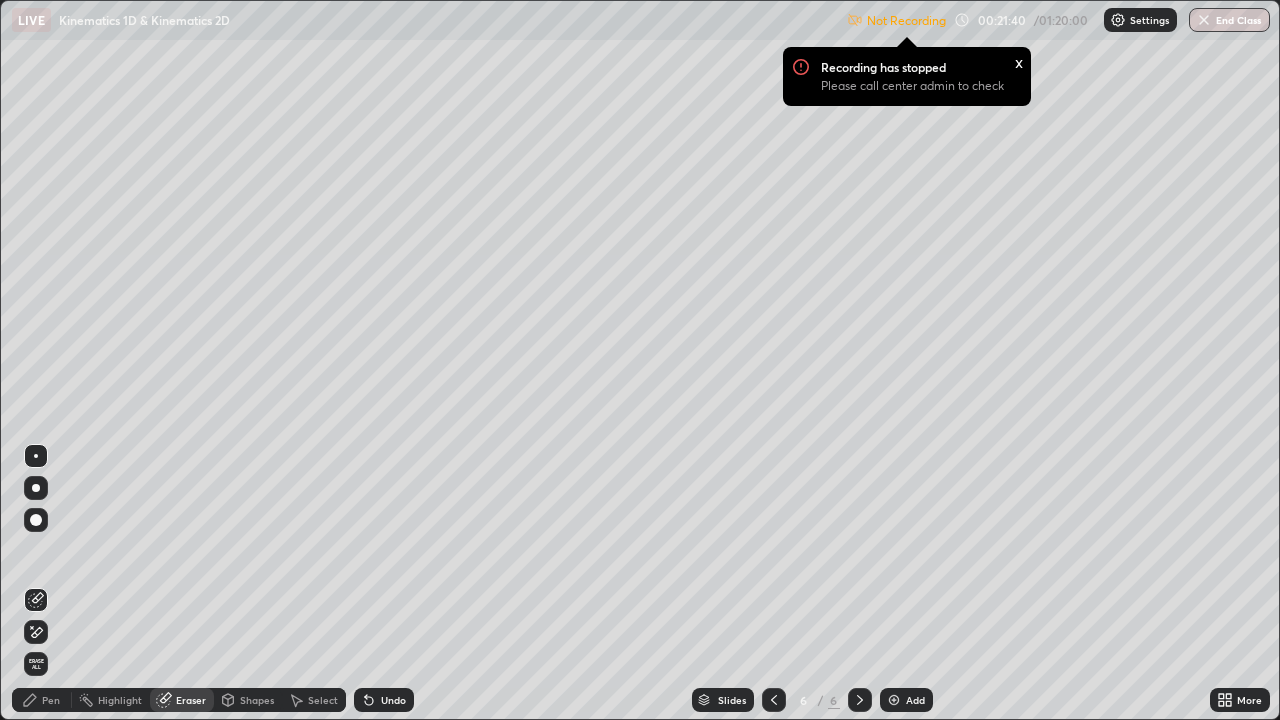 click on "Pen" at bounding box center [51, 700] 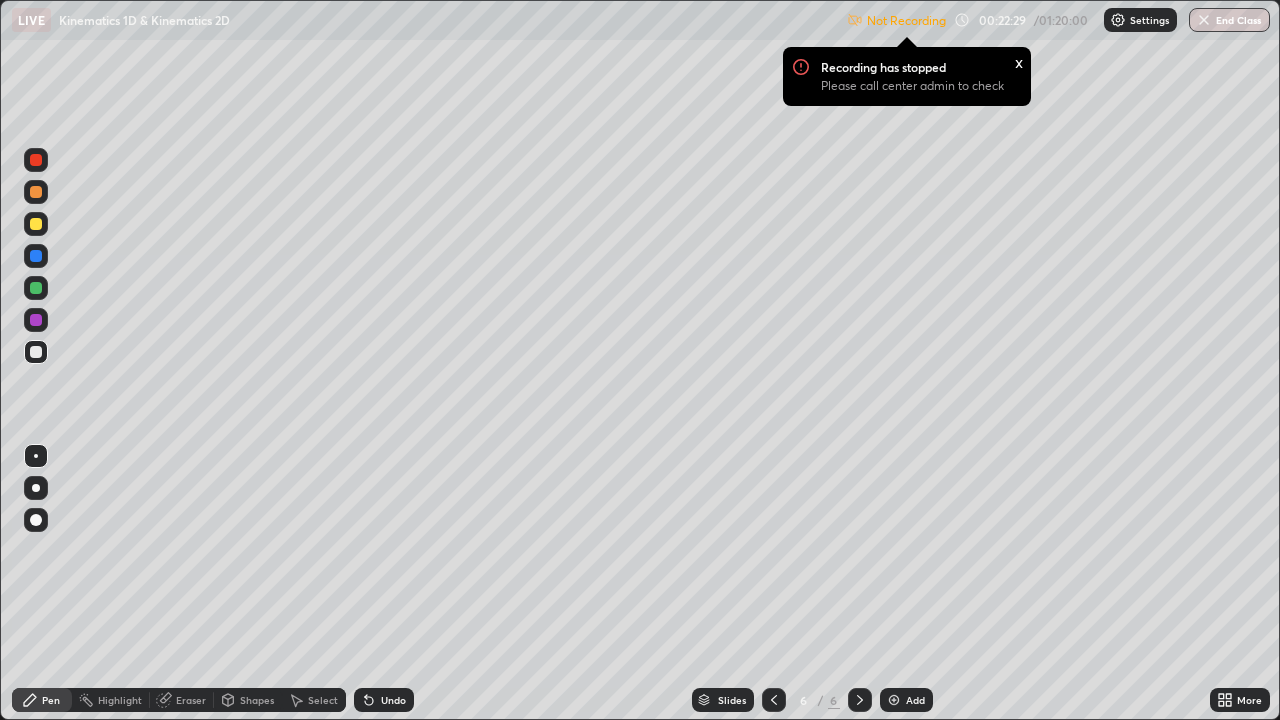 click on "Eraser" at bounding box center [191, 700] 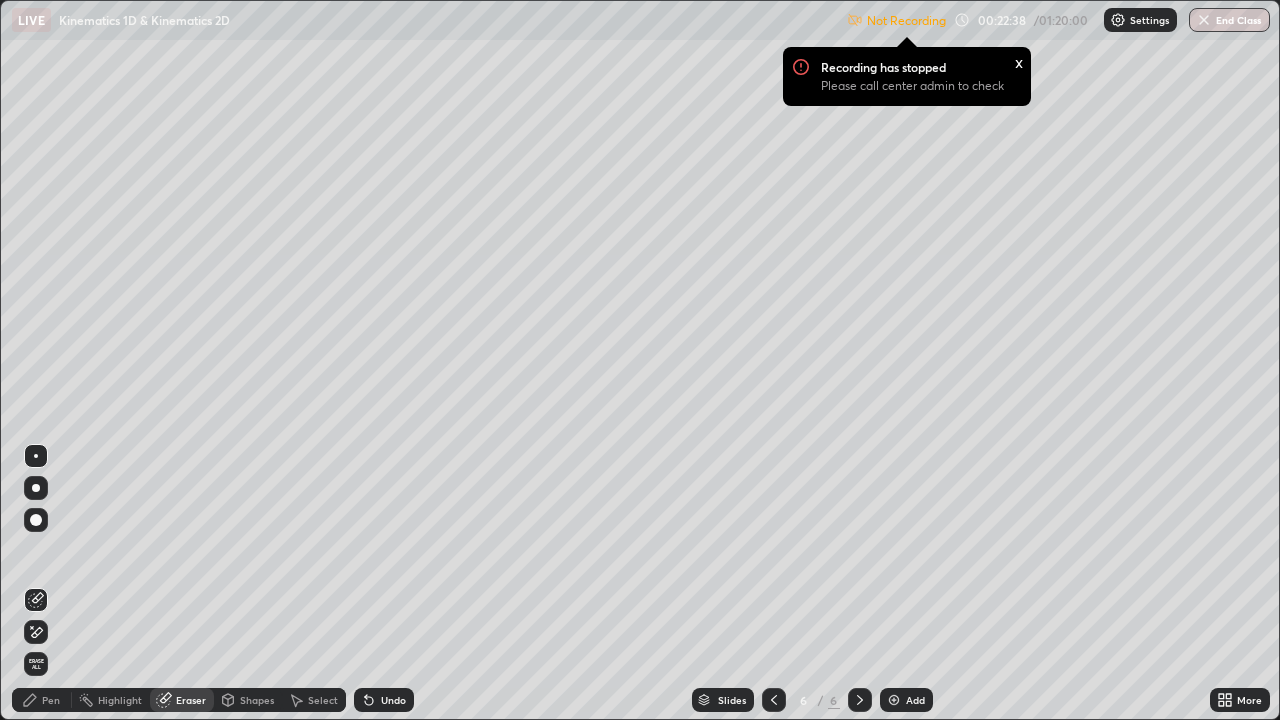 click on "Pen" at bounding box center (51, 700) 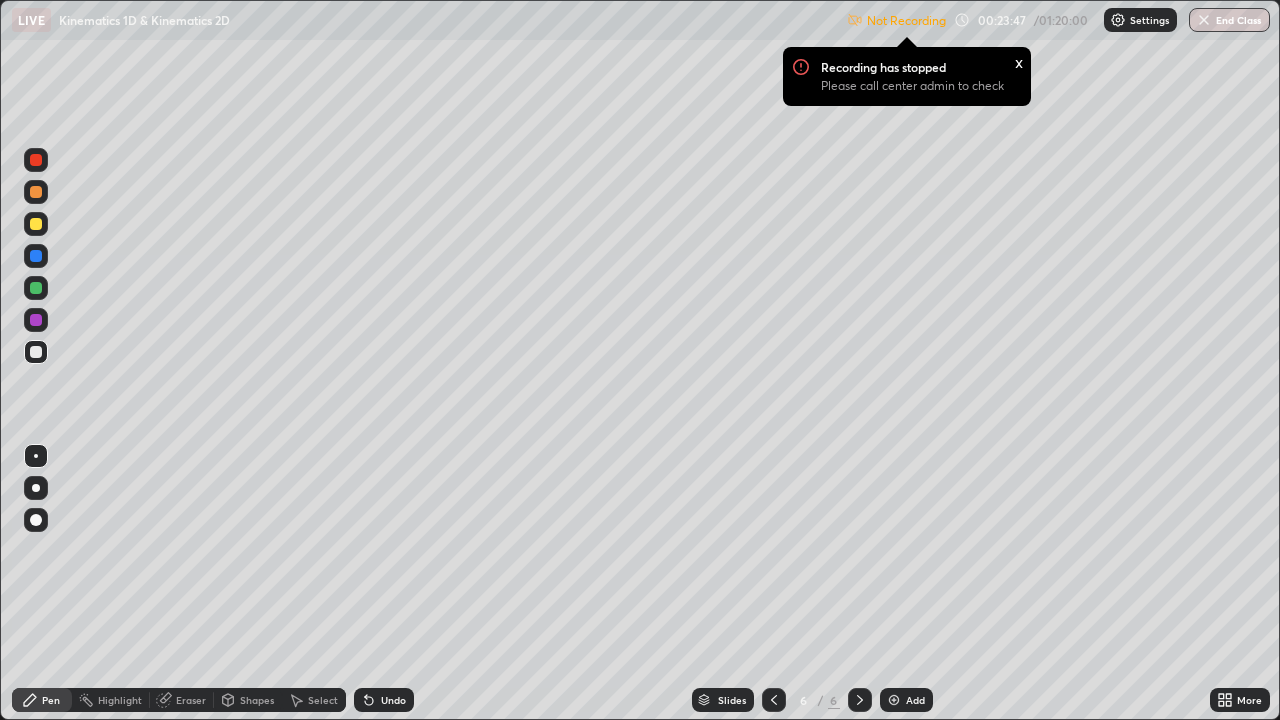 click on "Add" at bounding box center [906, 700] 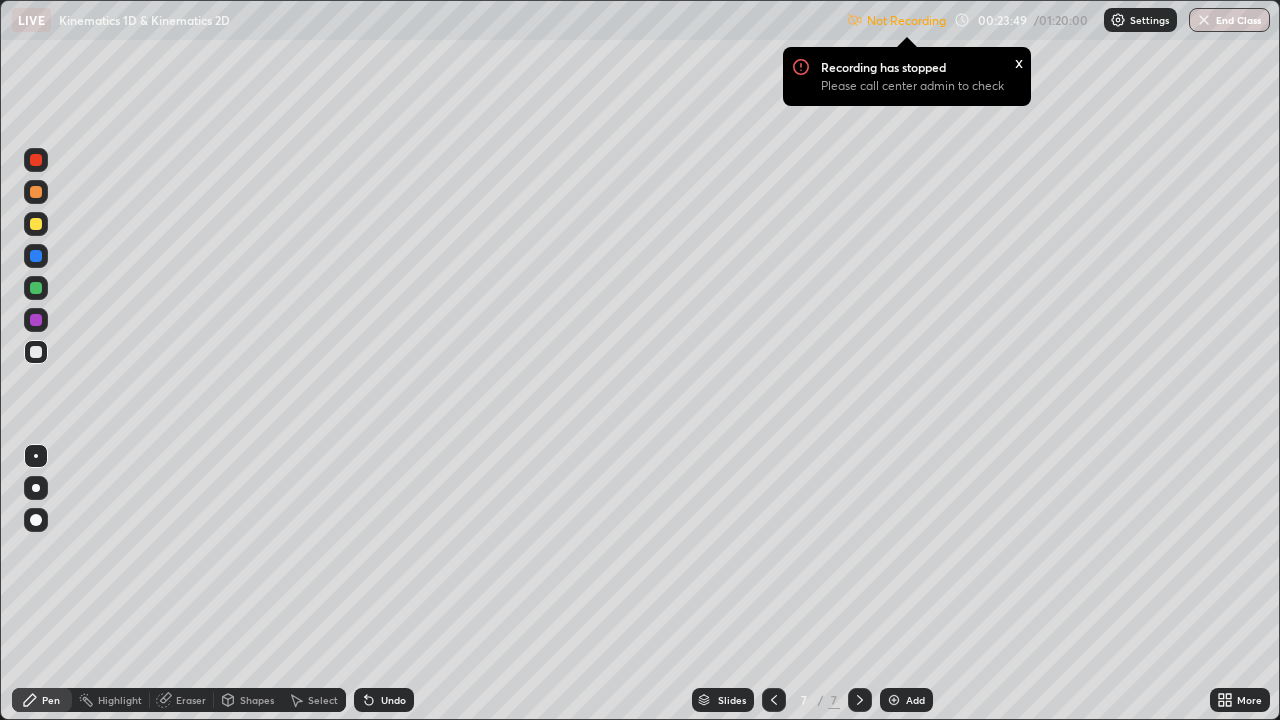click 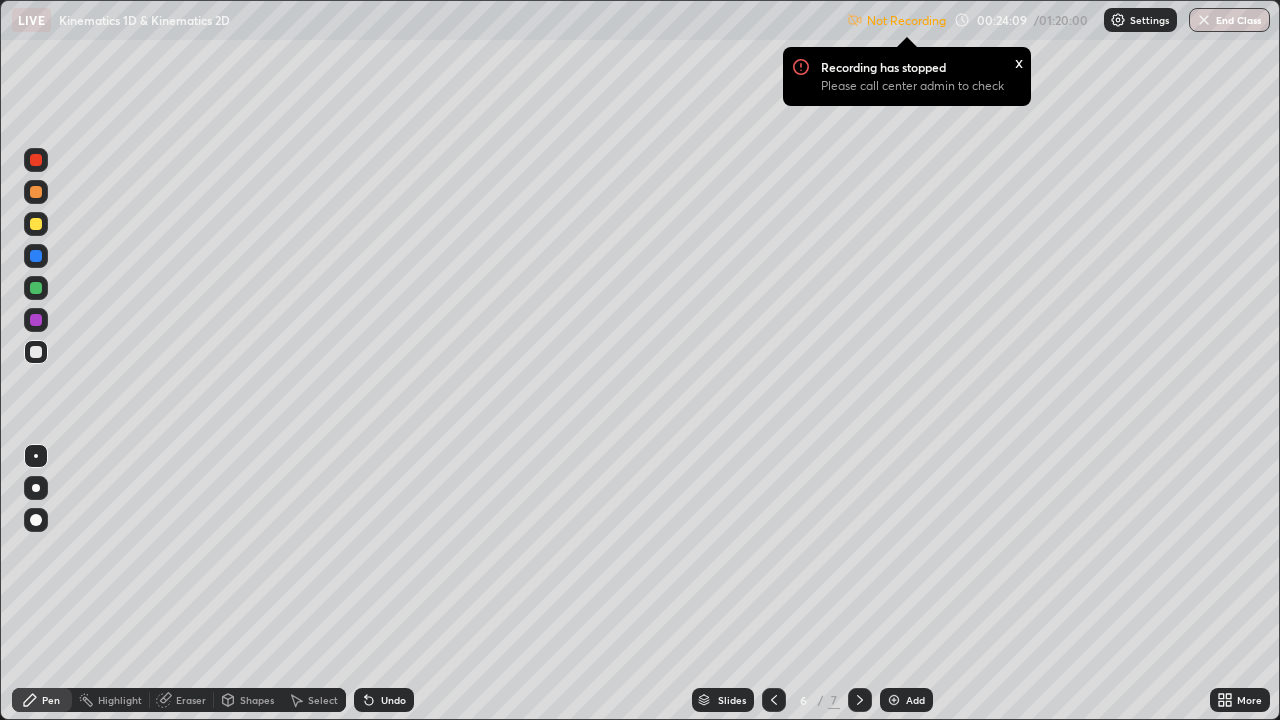 click at bounding box center (894, 700) 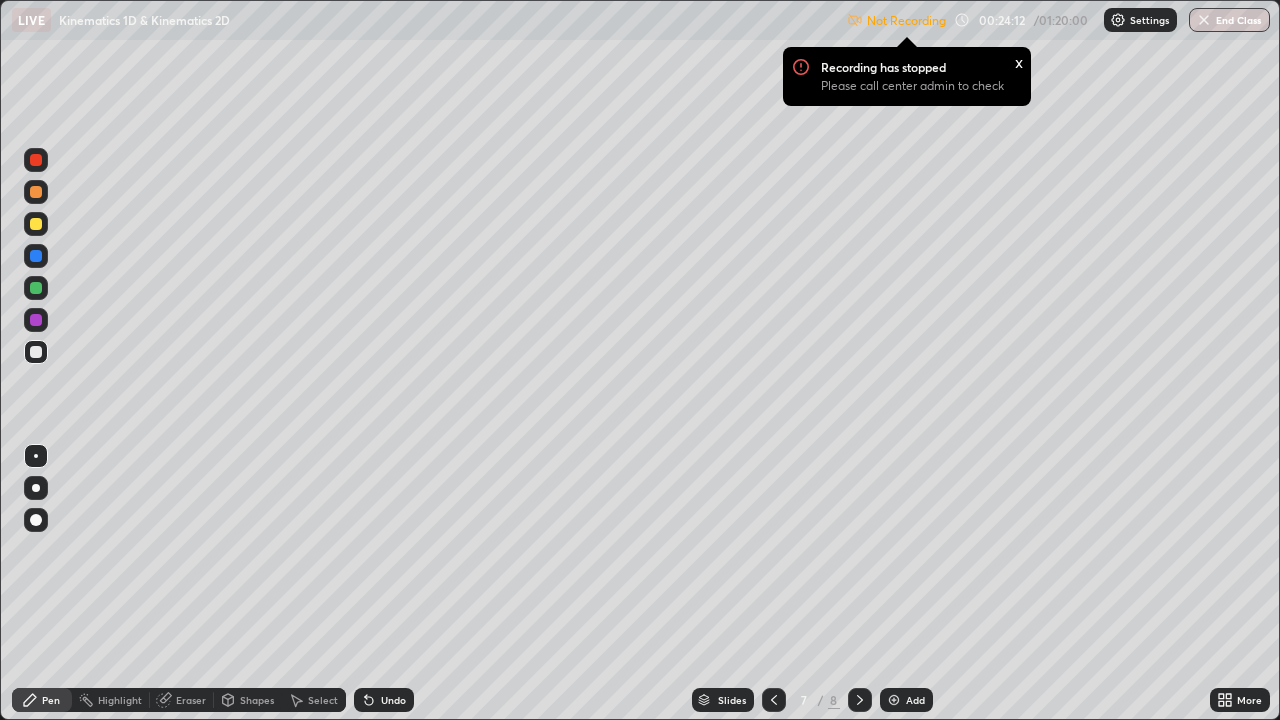 click at bounding box center (774, 700) 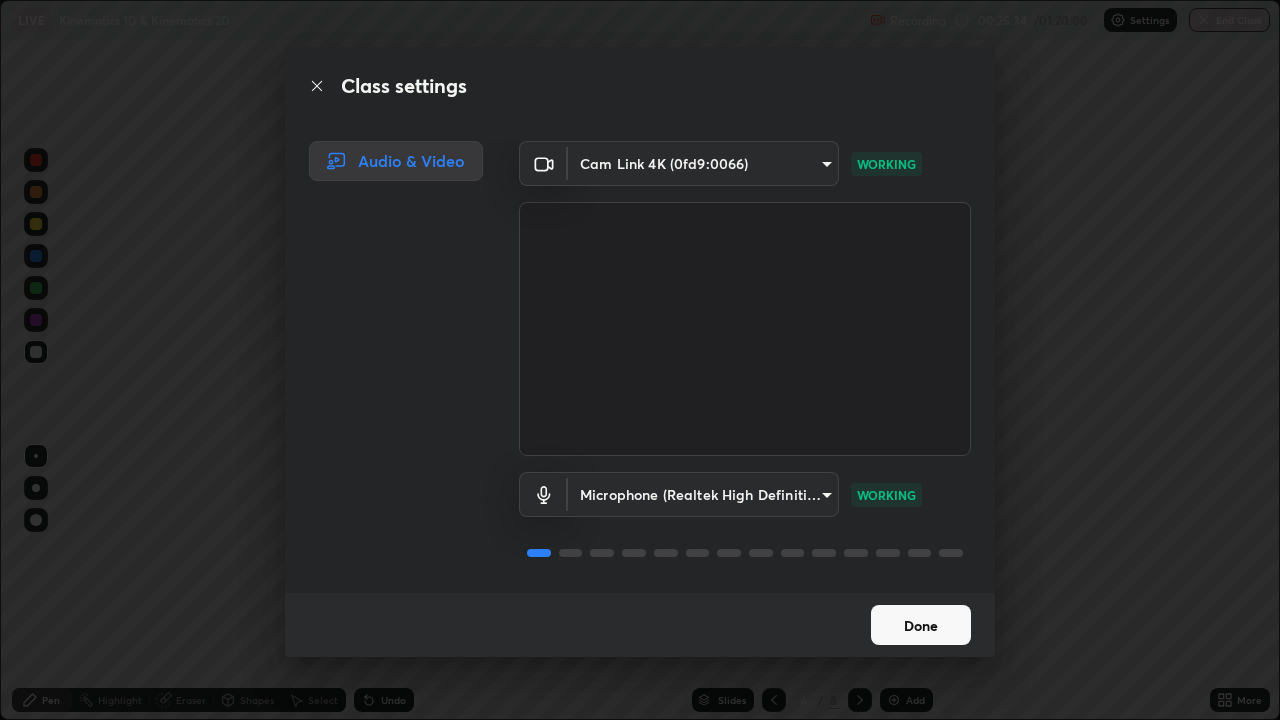 click on "Done" at bounding box center (921, 625) 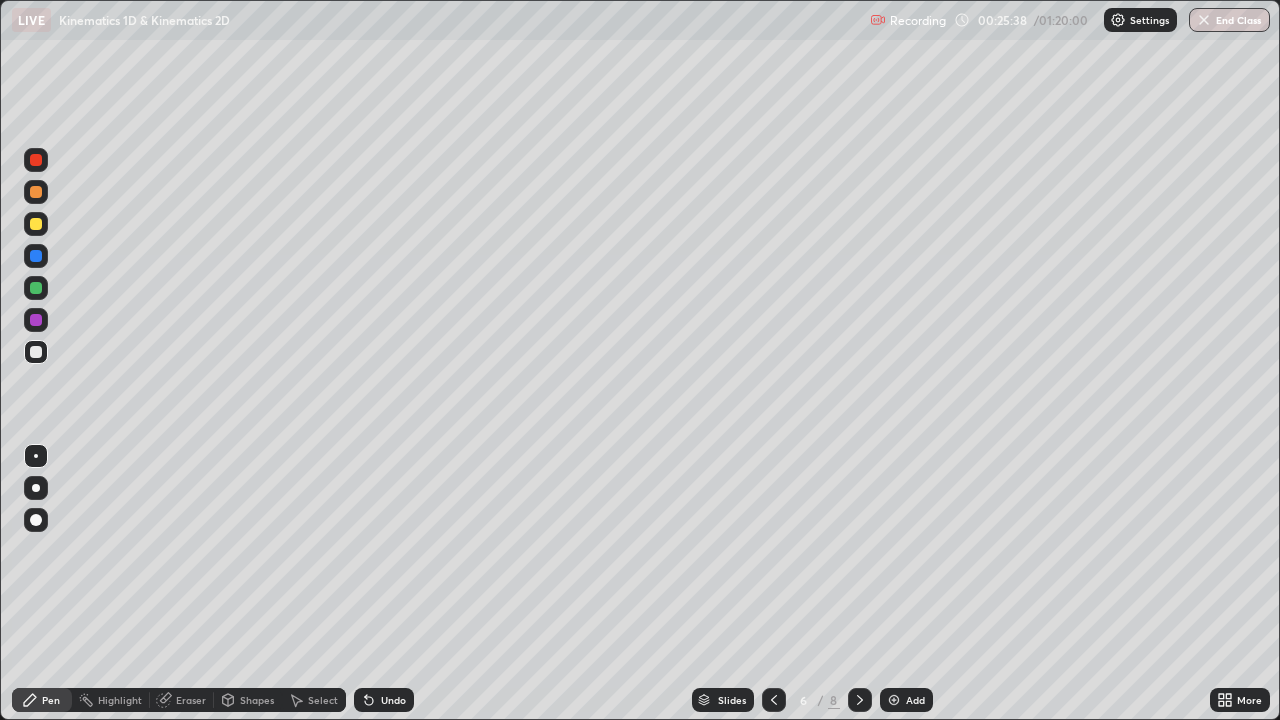 click on "Add" at bounding box center (915, 700) 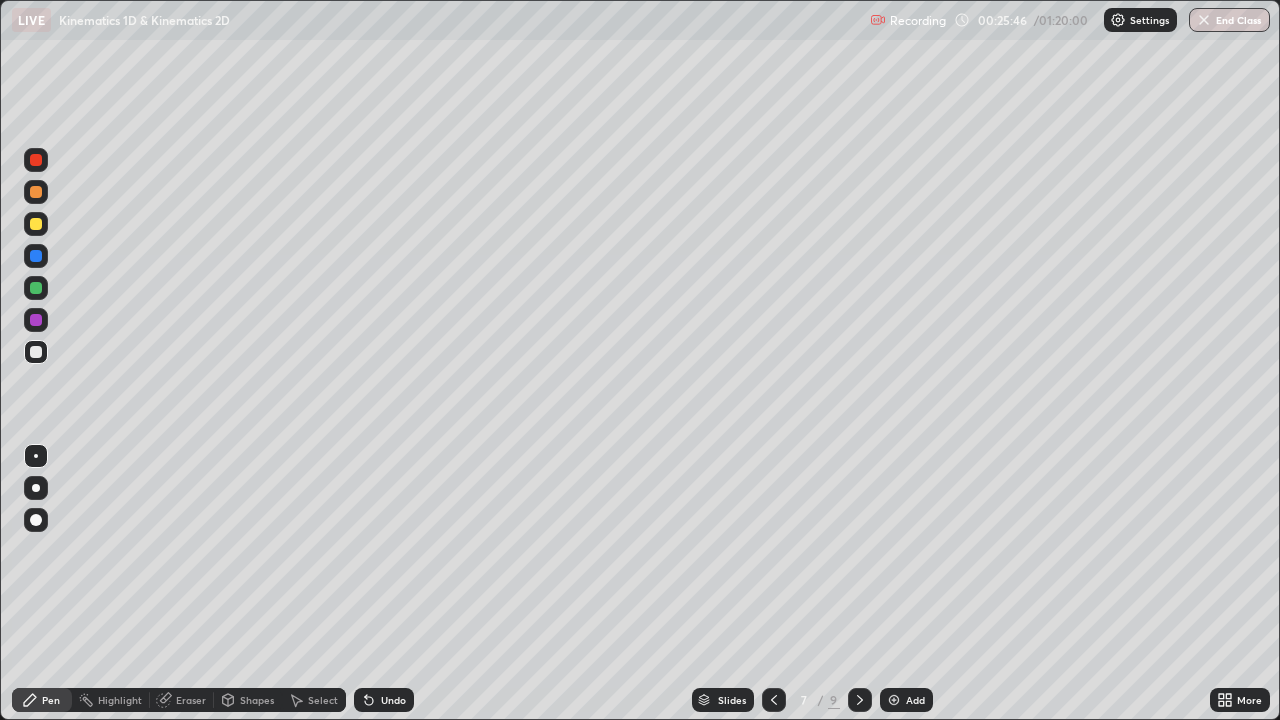 click 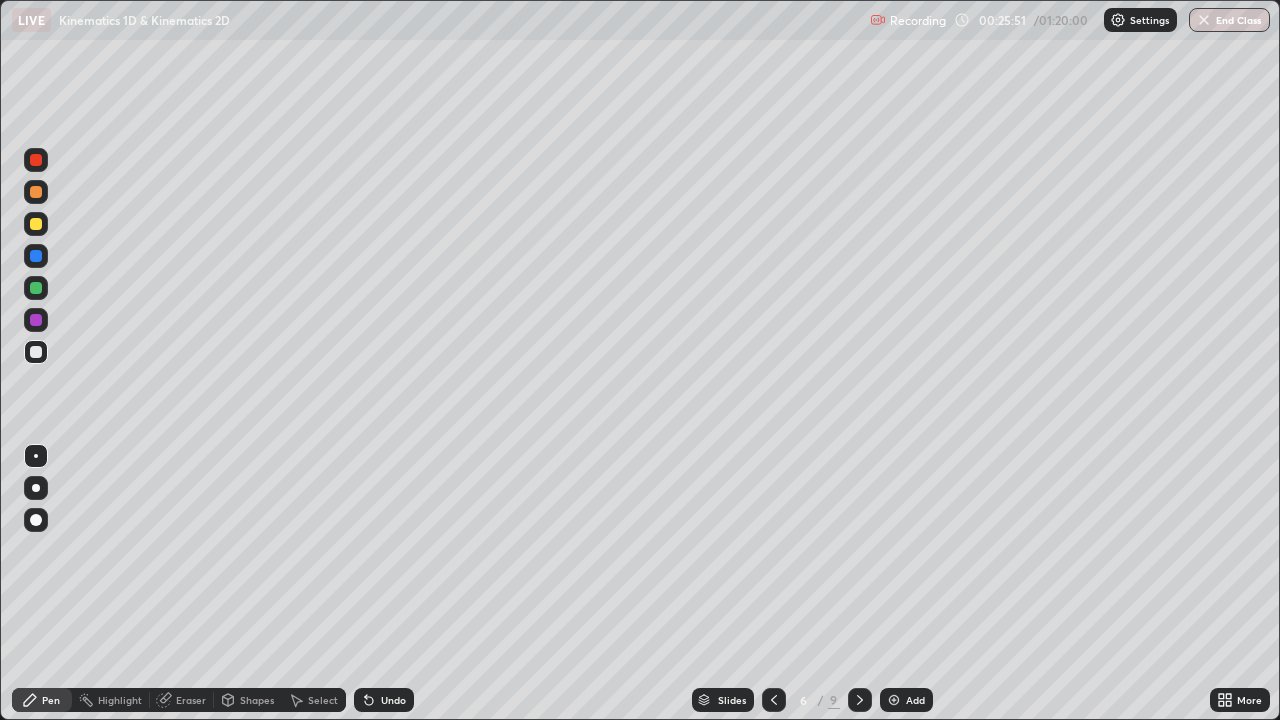 click 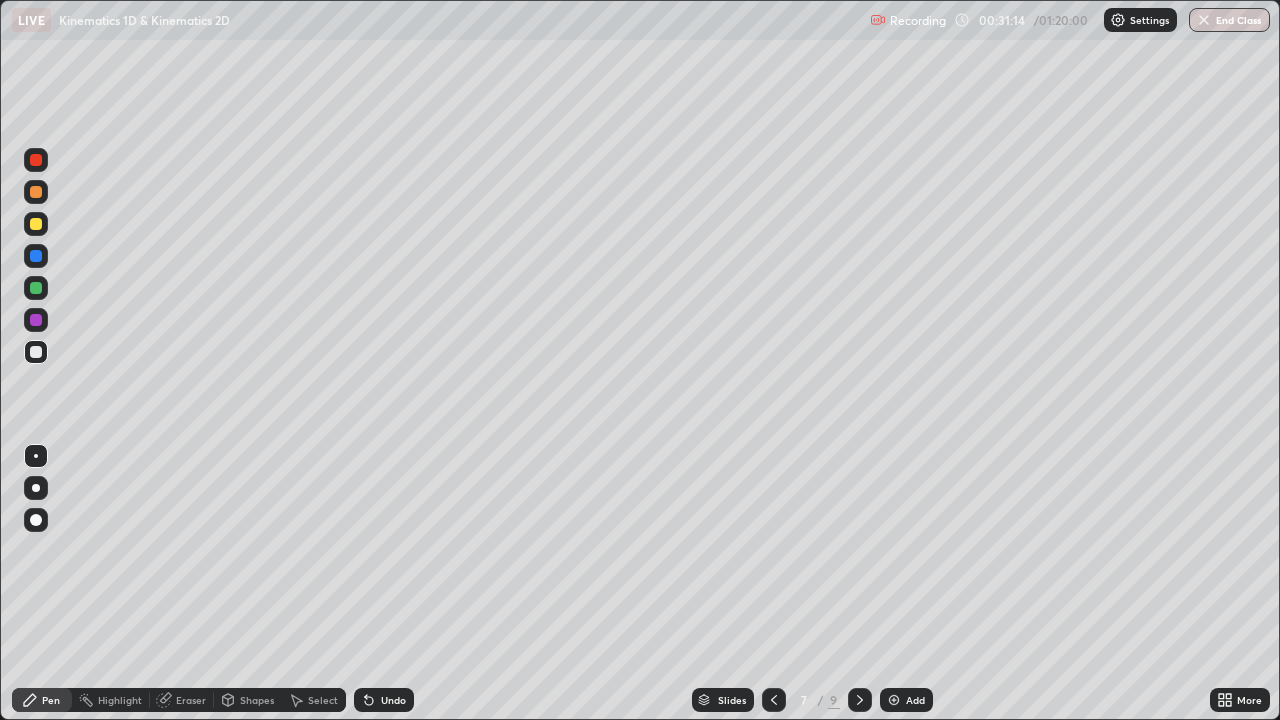 click on "End Class" at bounding box center [1229, 20] 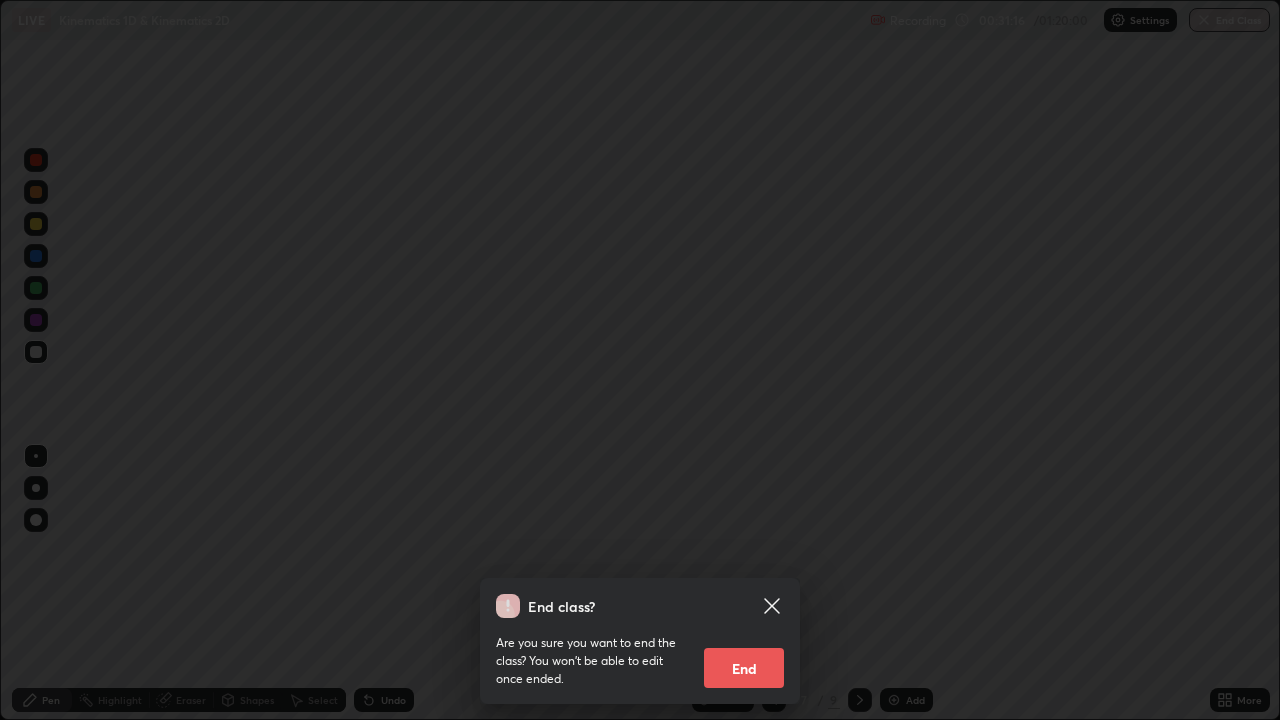 click on "End" at bounding box center [744, 668] 